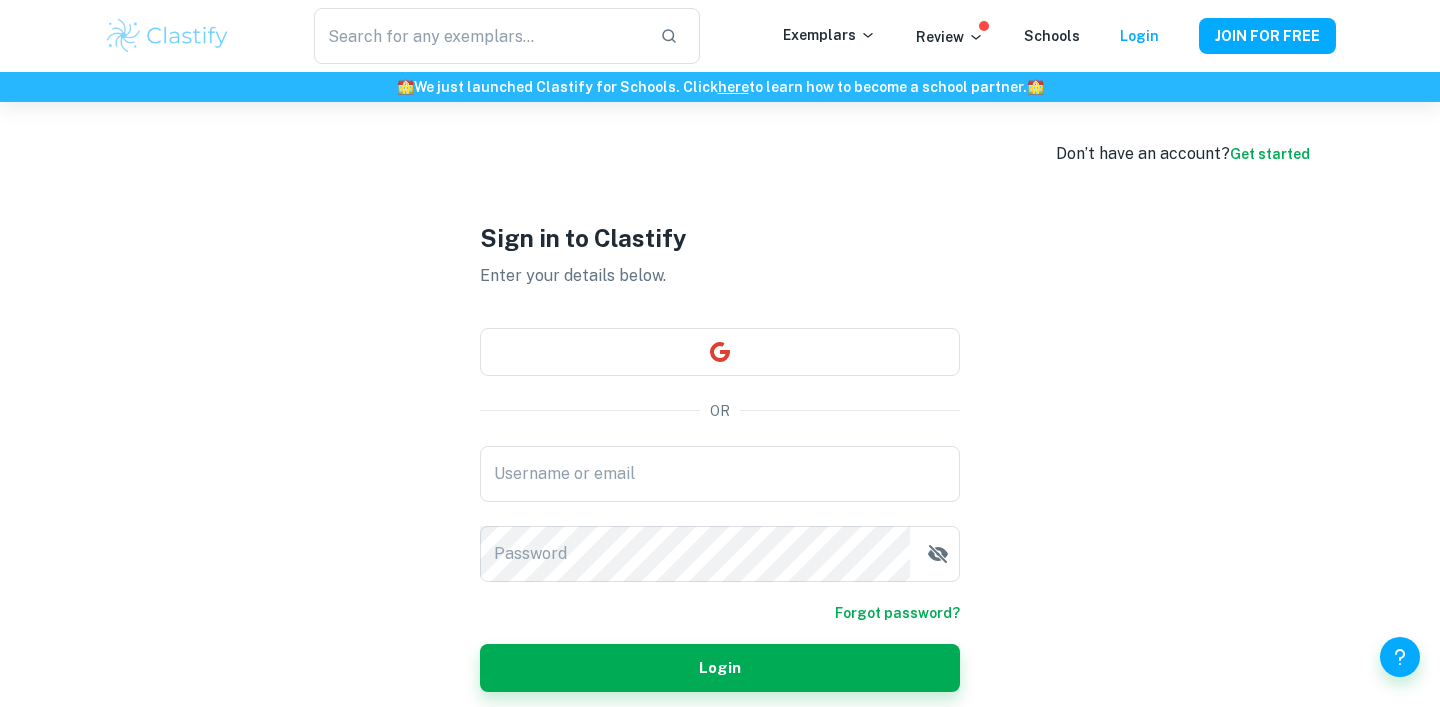 scroll, scrollTop: 0, scrollLeft: 0, axis: both 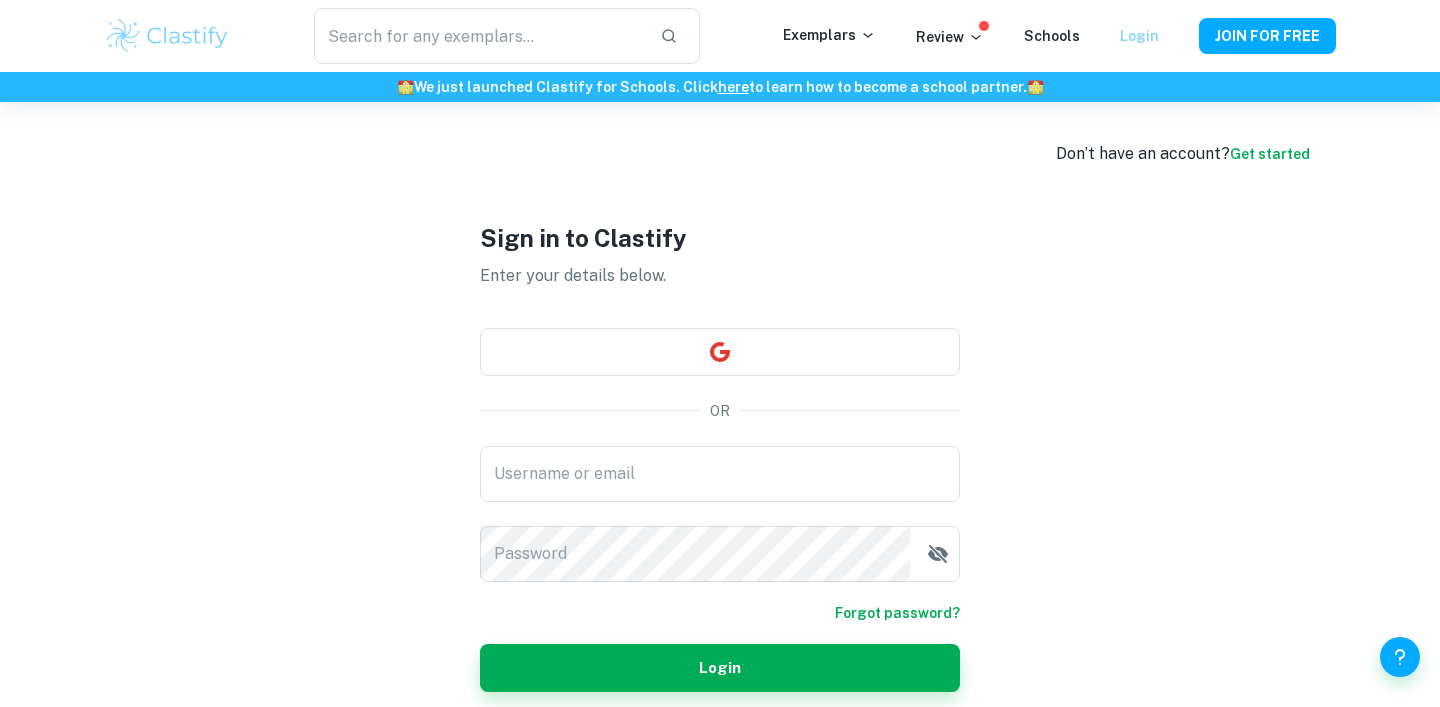 click on "Login" at bounding box center (1139, 36) 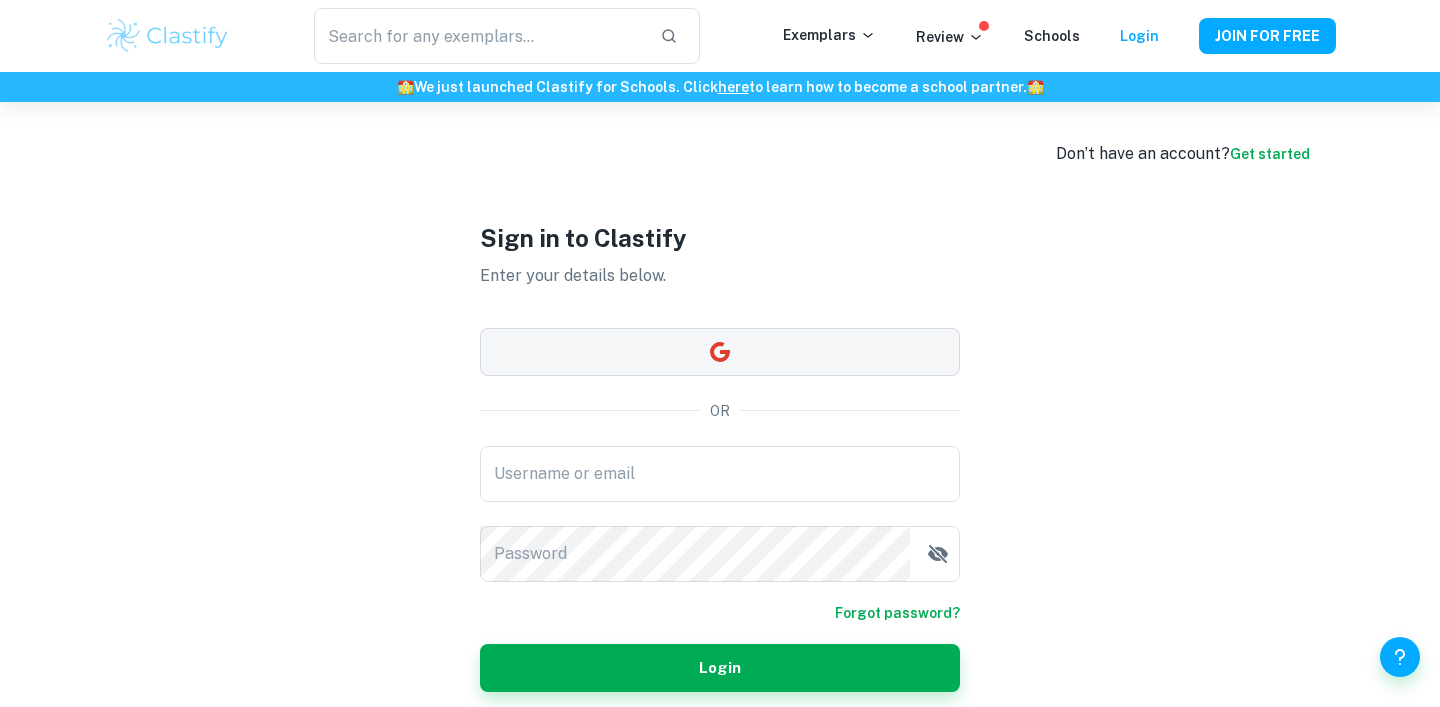 click at bounding box center [720, 352] 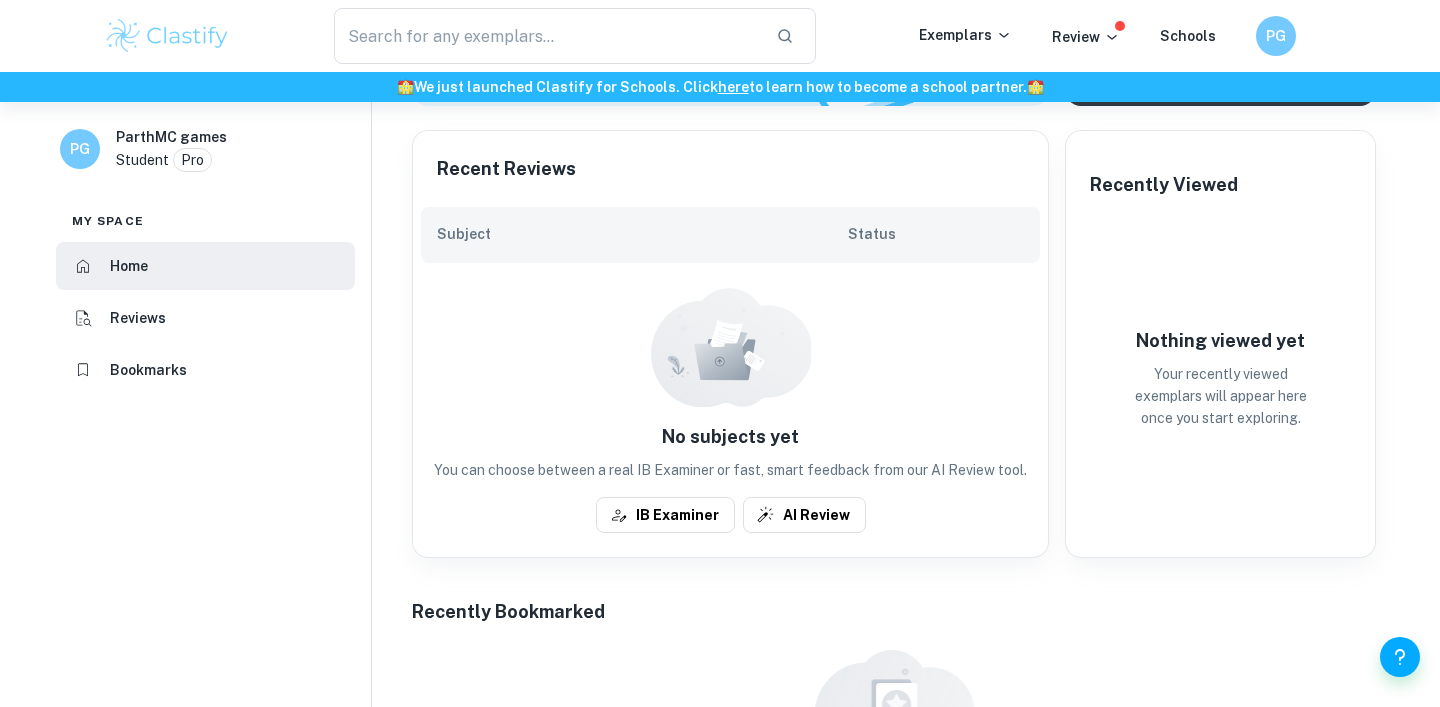 scroll, scrollTop: 425, scrollLeft: 0, axis: vertical 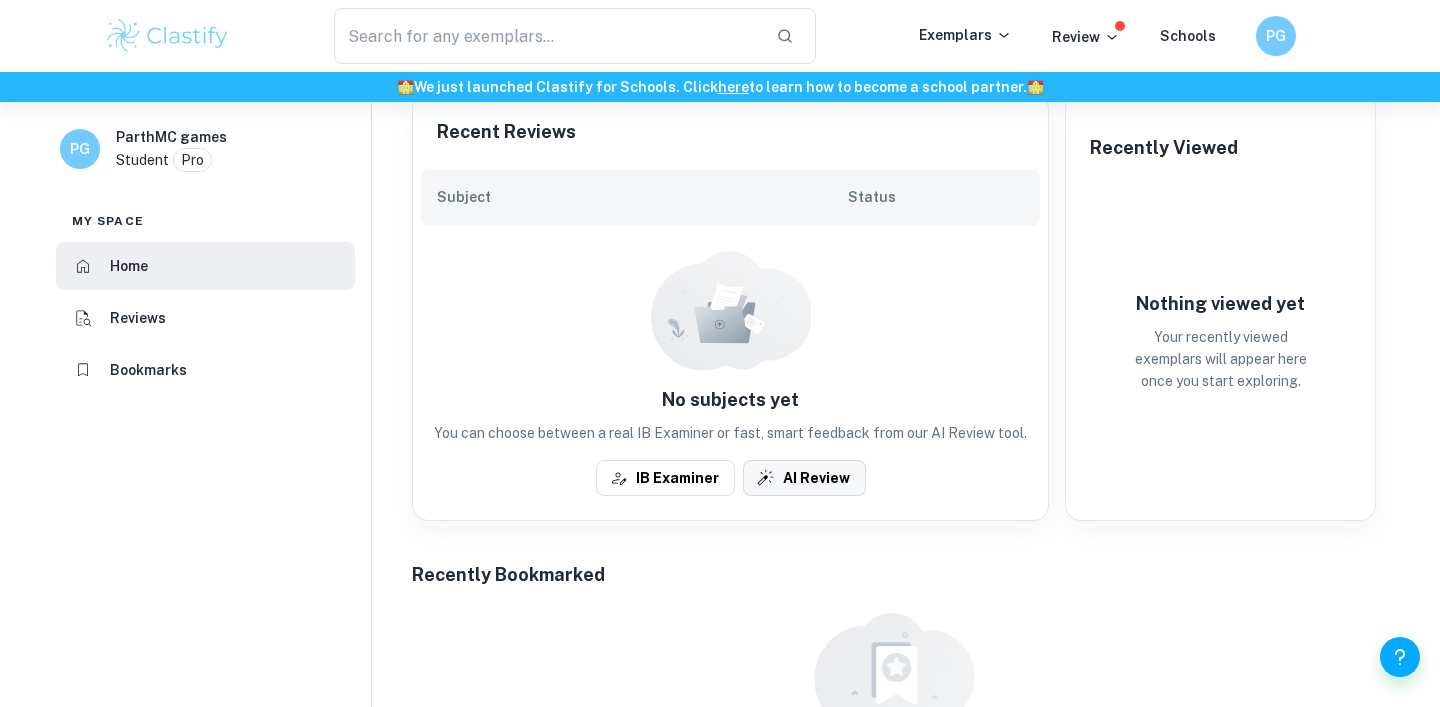 click on "AI Review" at bounding box center [804, 478] 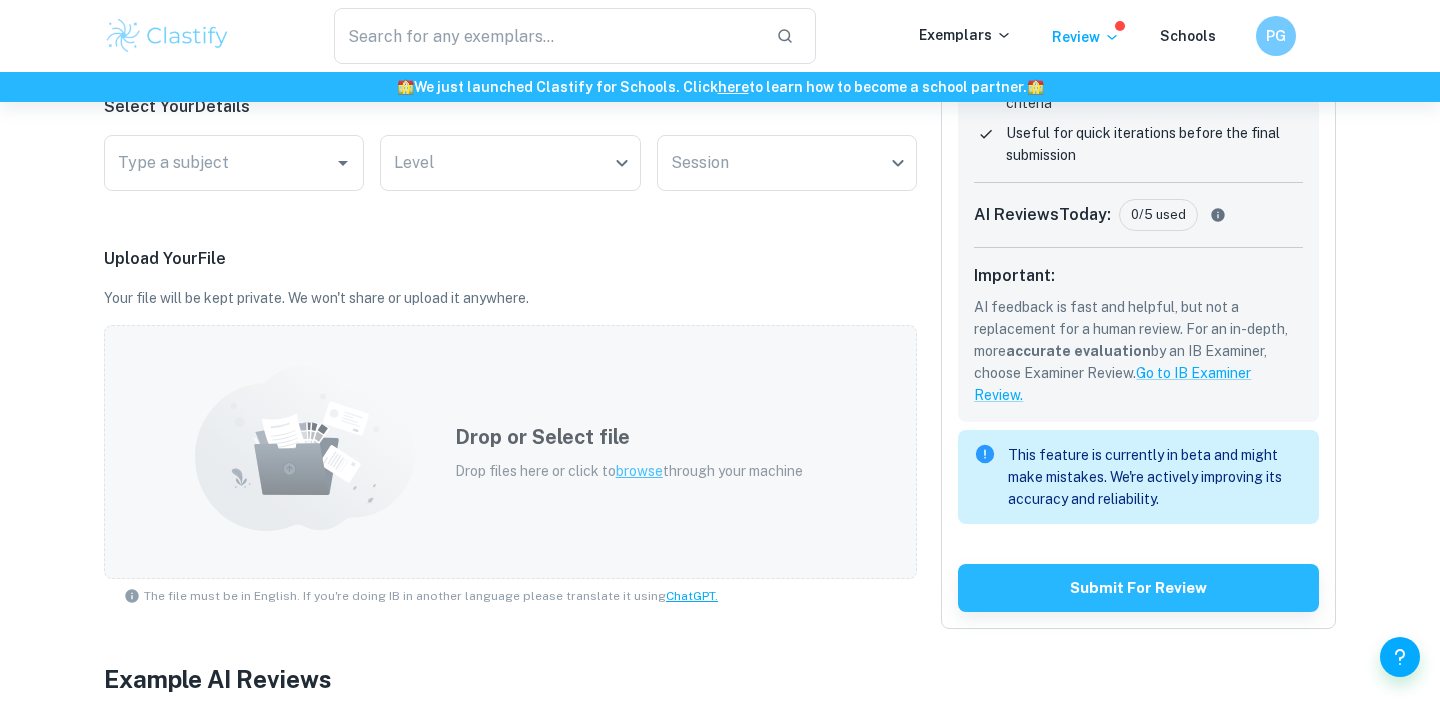 scroll, scrollTop: 402, scrollLeft: 0, axis: vertical 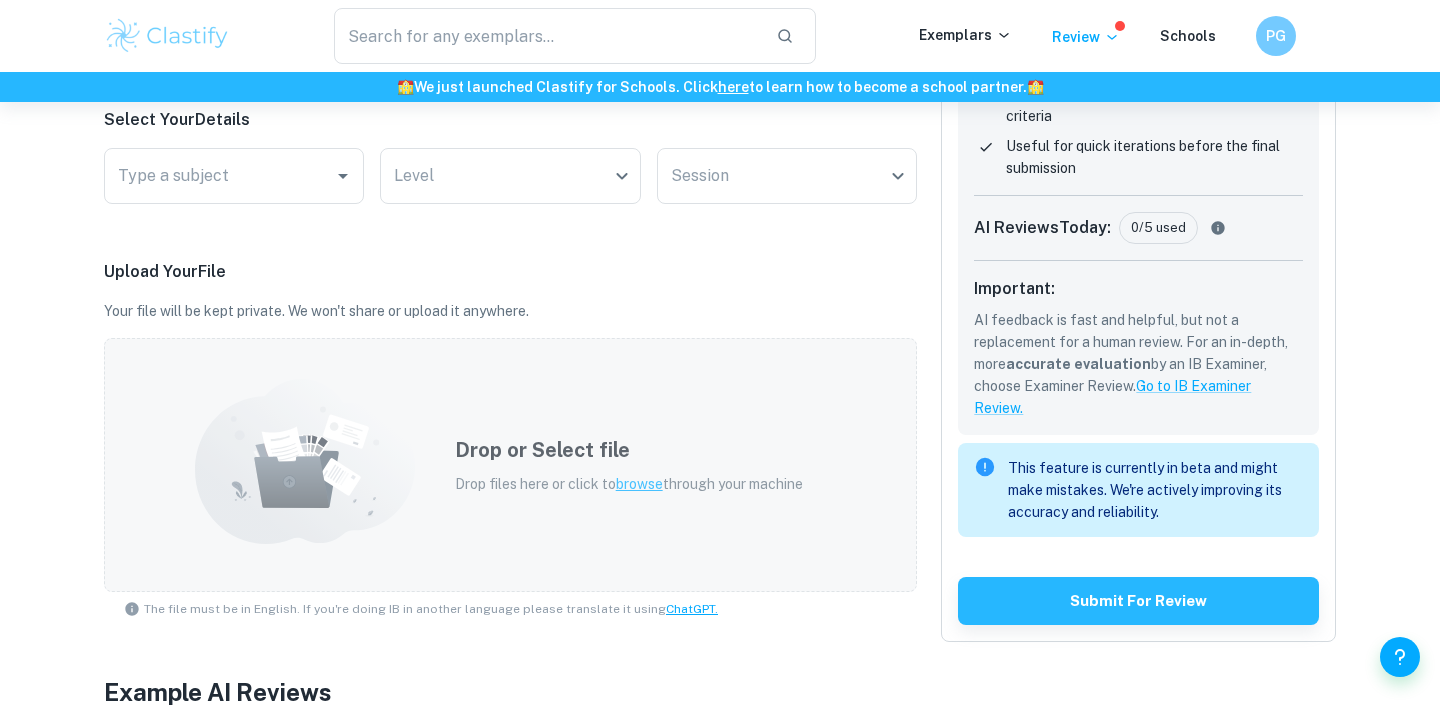 click 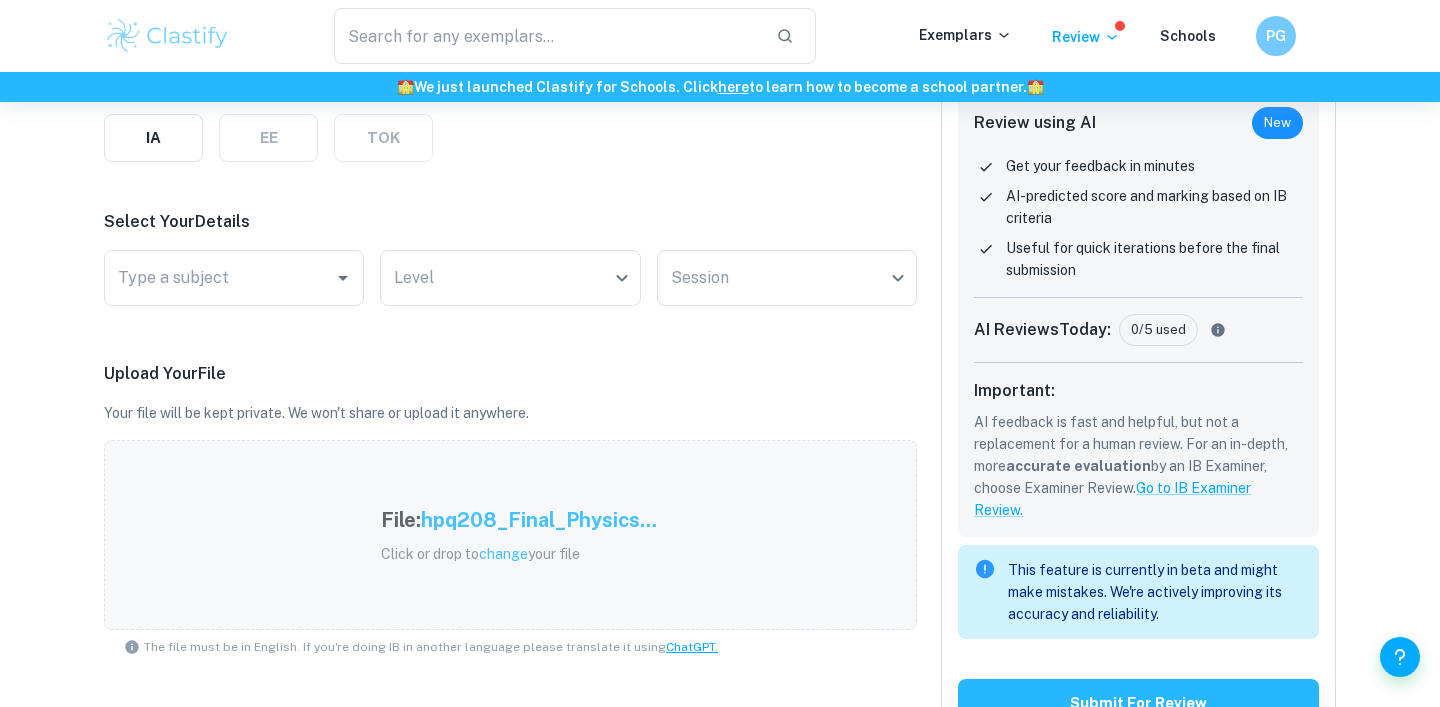 scroll, scrollTop: 266, scrollLeft: 0, axis: vertical 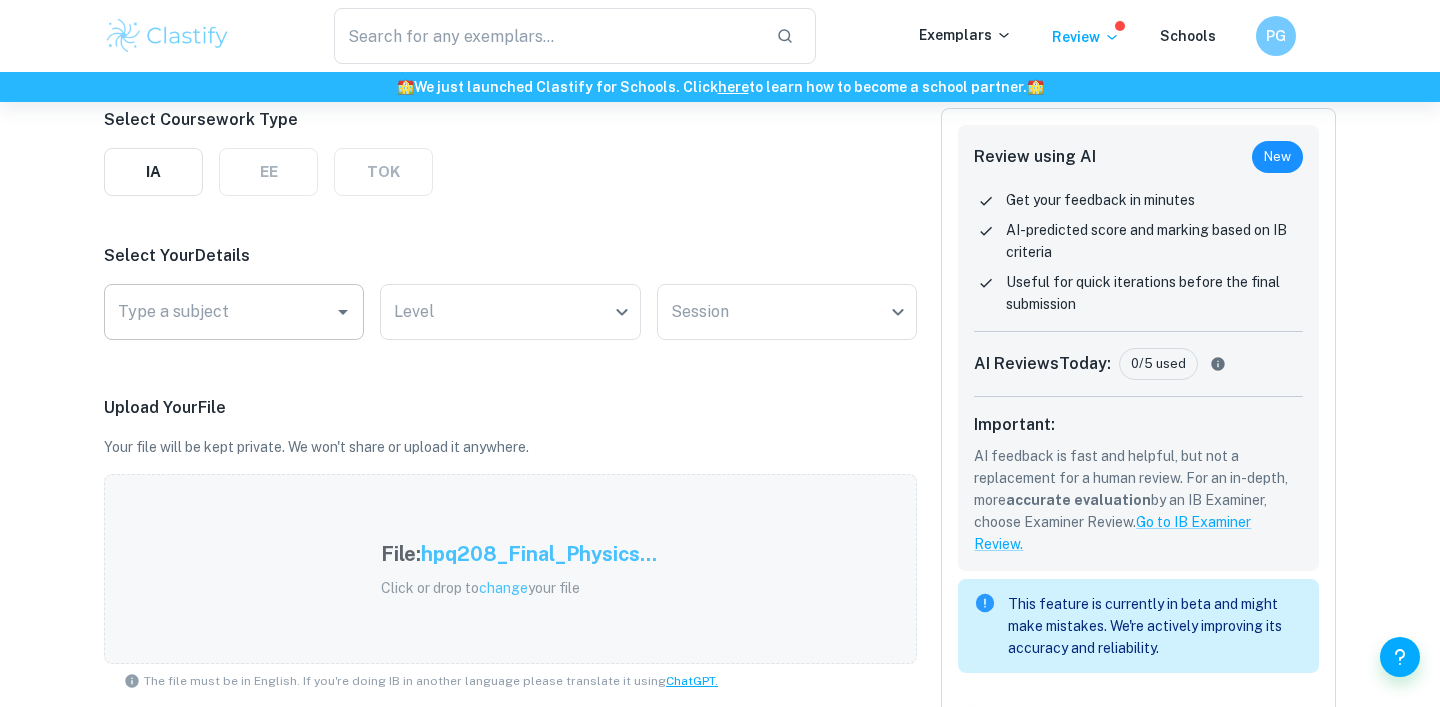 click on "Type a subject" at bounding box center (219, 312) 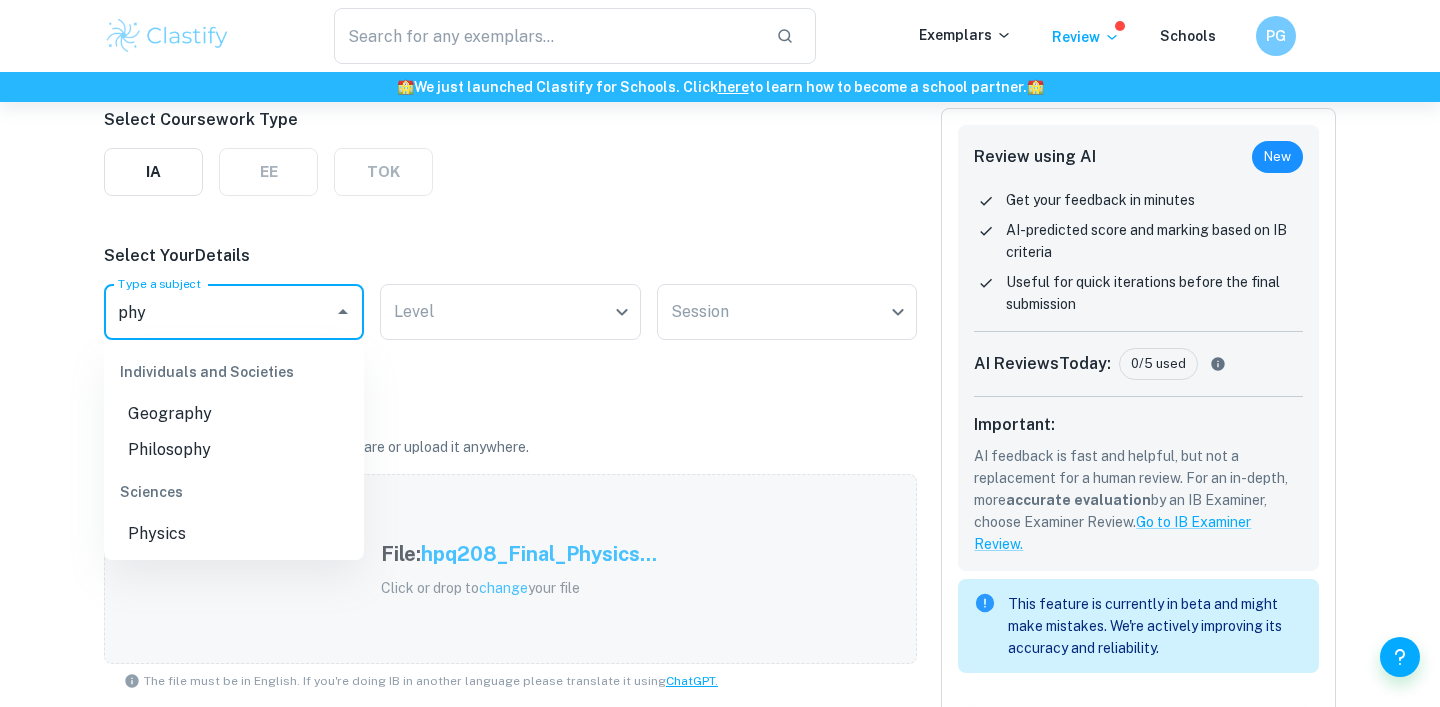click on "Physics" at bounding box center (234, 534) 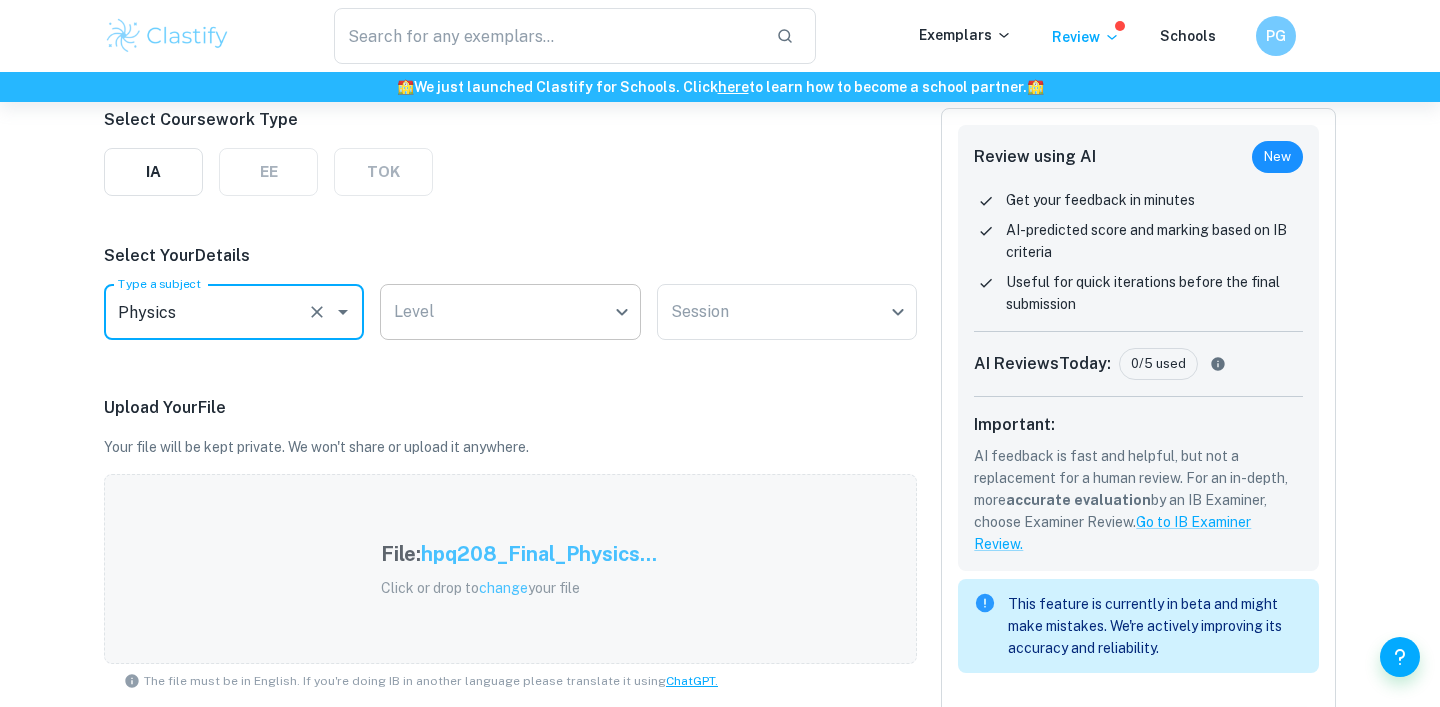 type on "Physics" 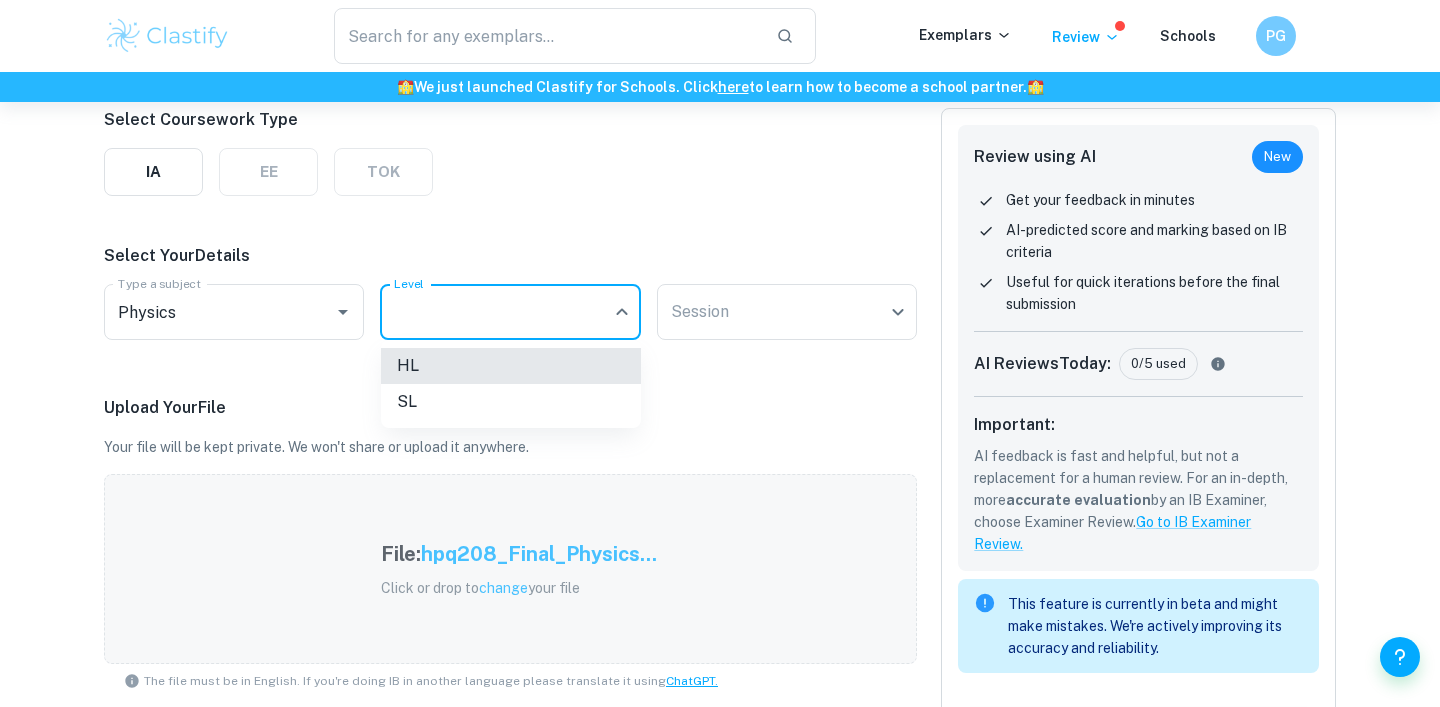 click on "HL" at bounding box center (511, 366) 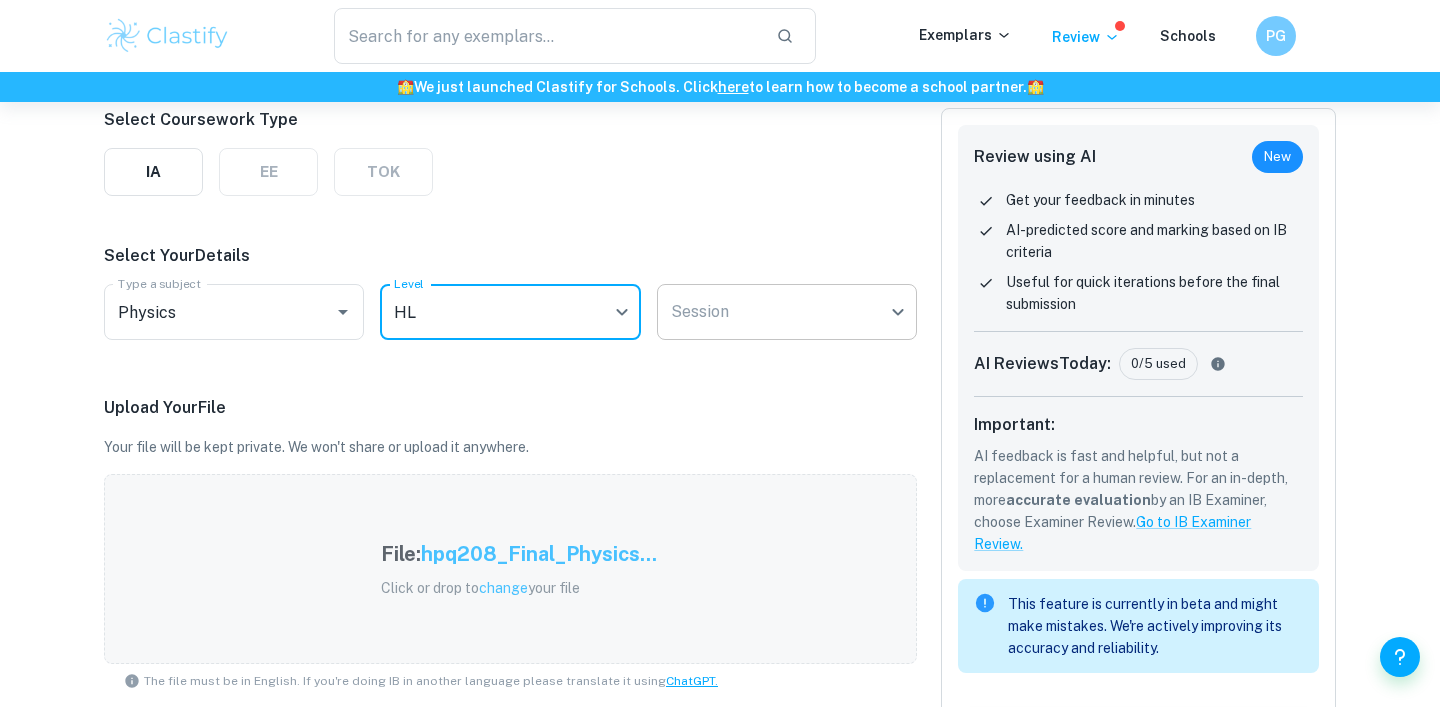 click on "We value your privacy We use cookies to enhance your browsing experience, serve personalised ads or content, and analyse our traffic. By clicking "Accept All", you consent to our use of cookies.   Cookie Policy Customise   Reject All   Accept All   Customise Consent Preferences   We use cookies to help you navigate efficiently and perform certain functions. You will find detailed information about all cookies under each consent category below. The cookies that are categorised as "Necessary" are stored on your browser as they are essential for enabling the basic functionalities of the site. ...  Show more For more information on how Google's third-party cookies operate and handle your data, see:   Google Privacy Policy Necessary Always Active Necessary cookies are required to enable the basic features of this site, such as providing secure log-in or adjusting your consent preferences. These cookies do not store any personally identifiable data. Functional Analytics Performance Advertisement Uncategorised" at bounding box center (720, 189) 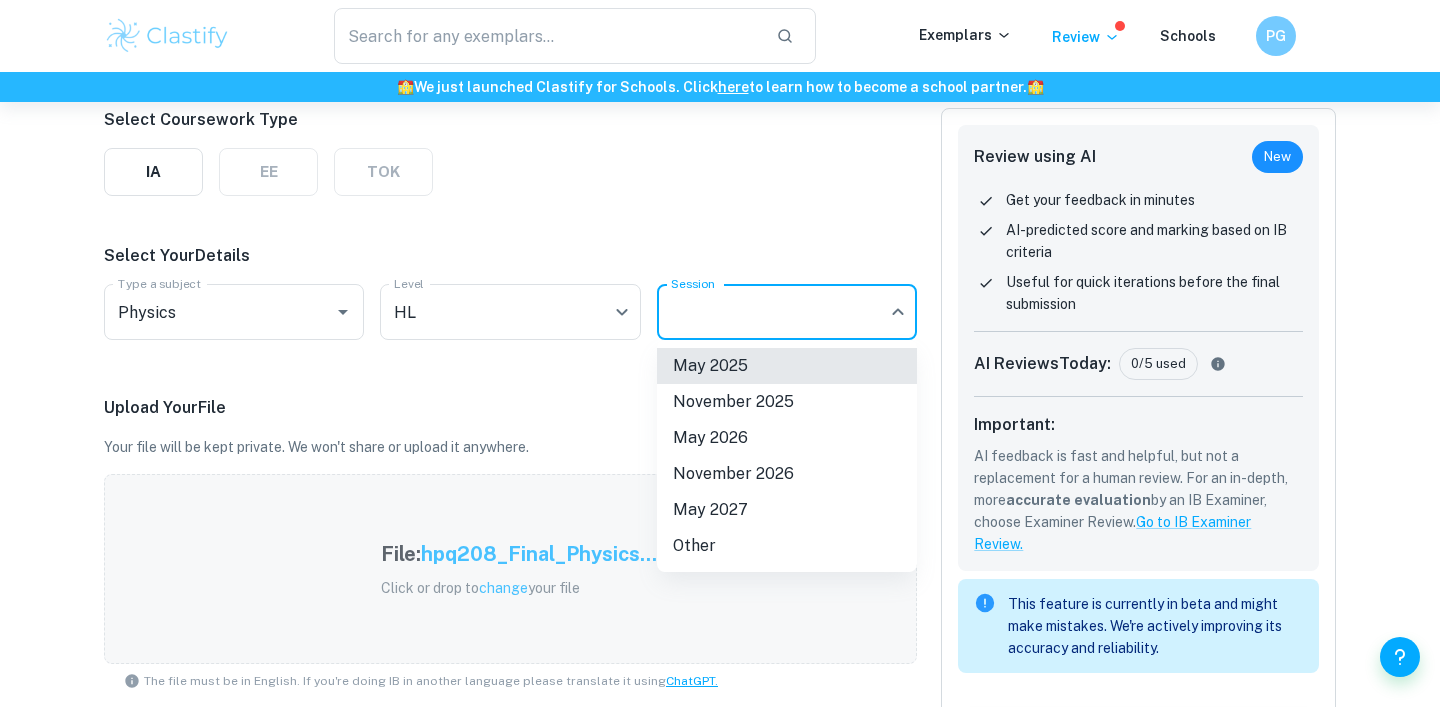 click on "May 2026" at bounding box center (787, 438) 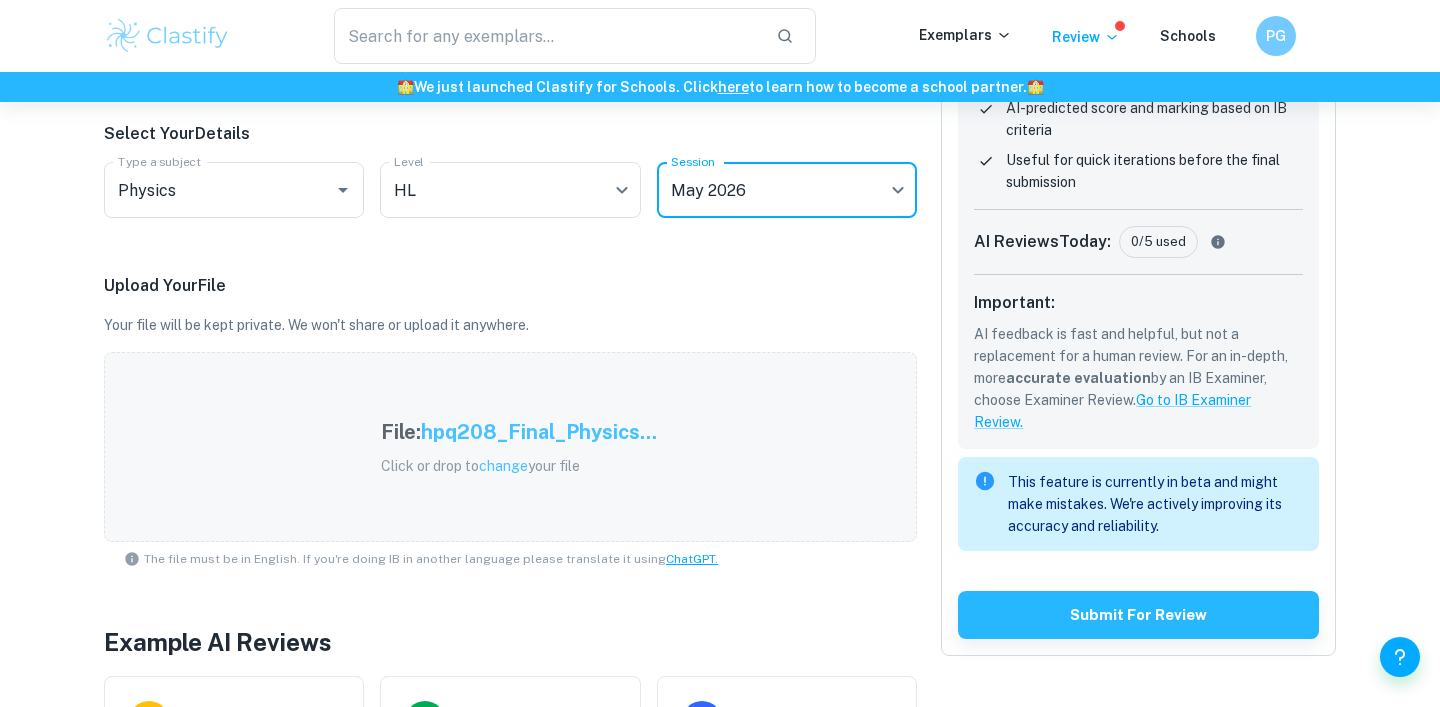 scroll, scrollTop: 483, scrollLeft: 0, axis: vertical 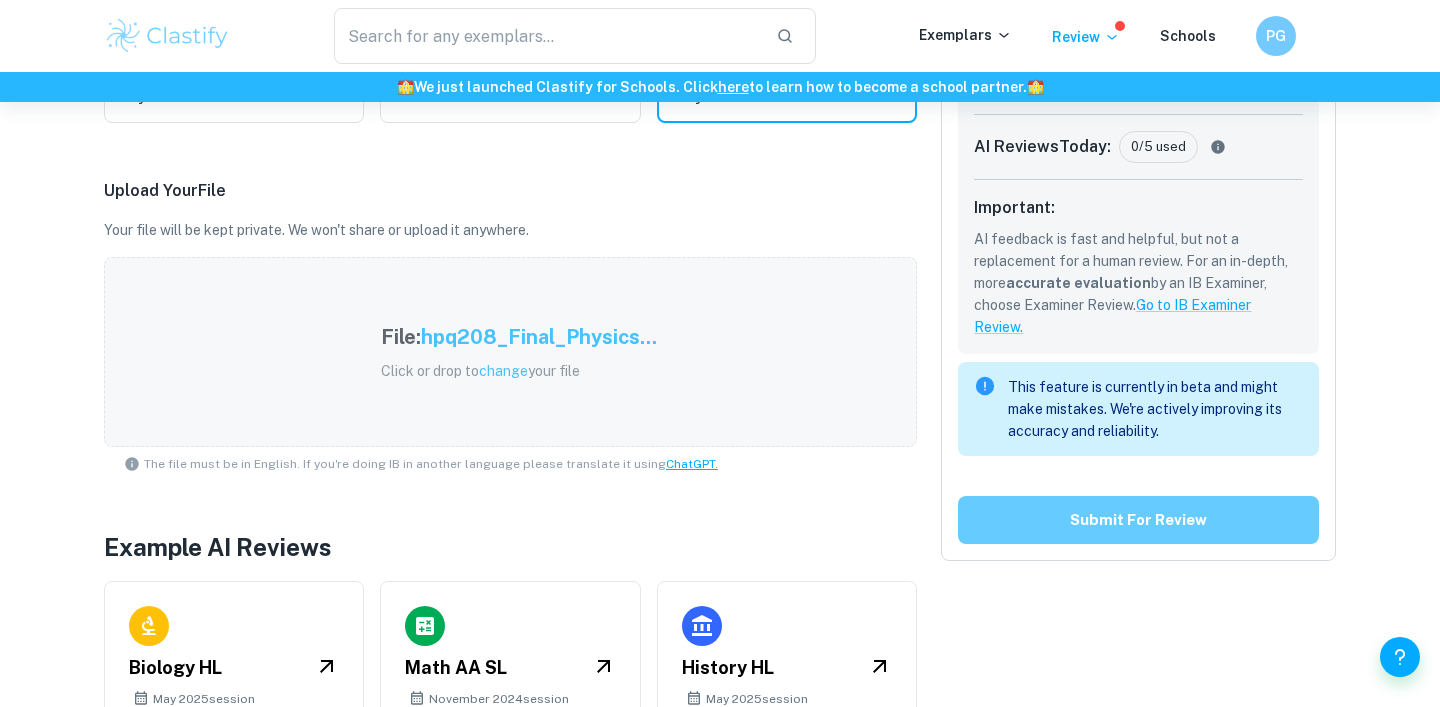 click on "Submit for review" at bounding box center [1138, 520] 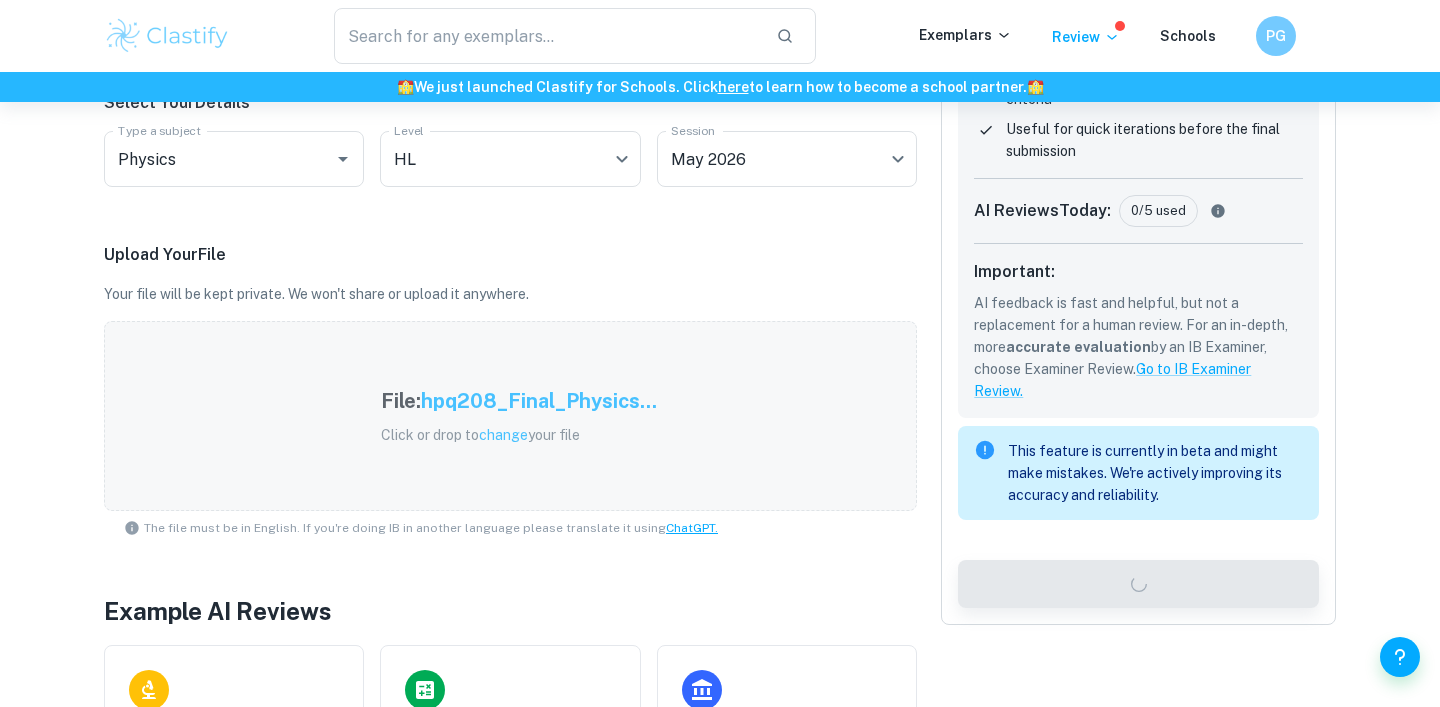 scroll, scrollTop: 413, scrollLeft: 0, axis: vertical 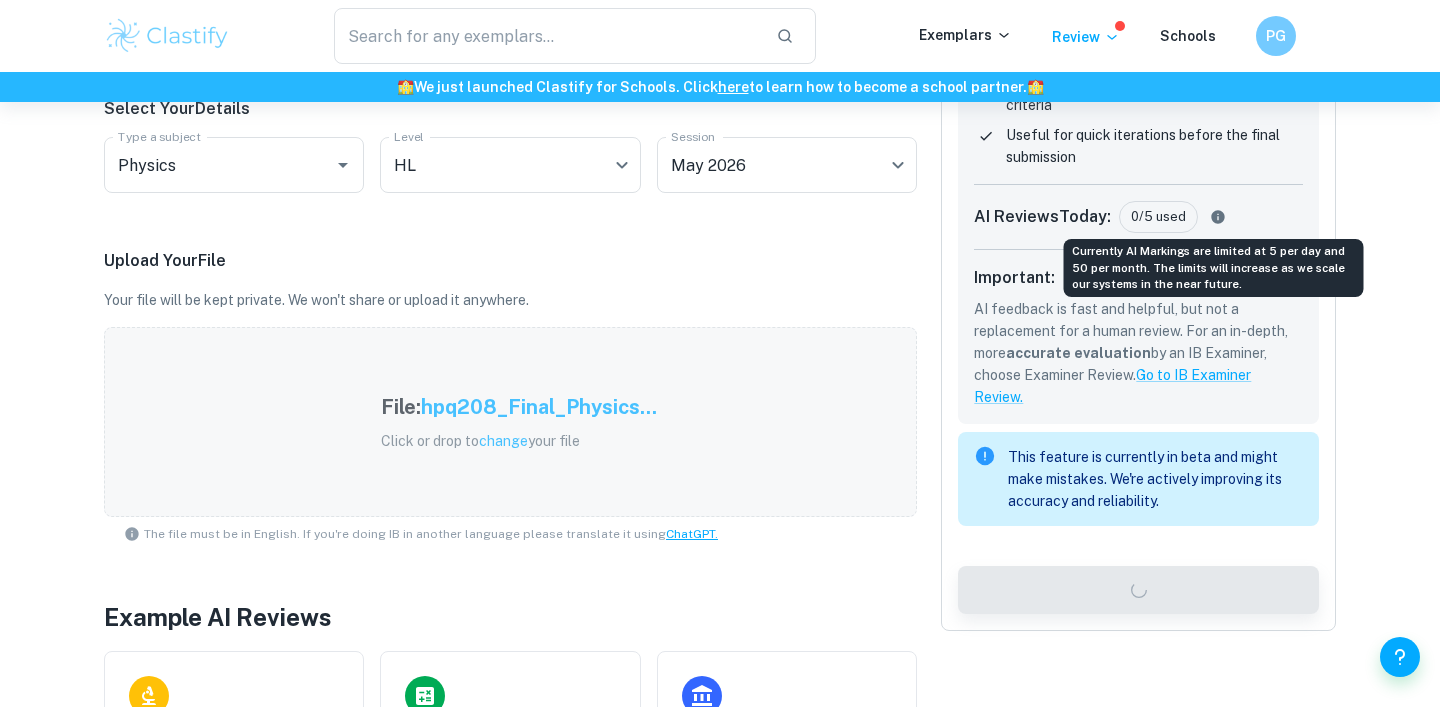 click 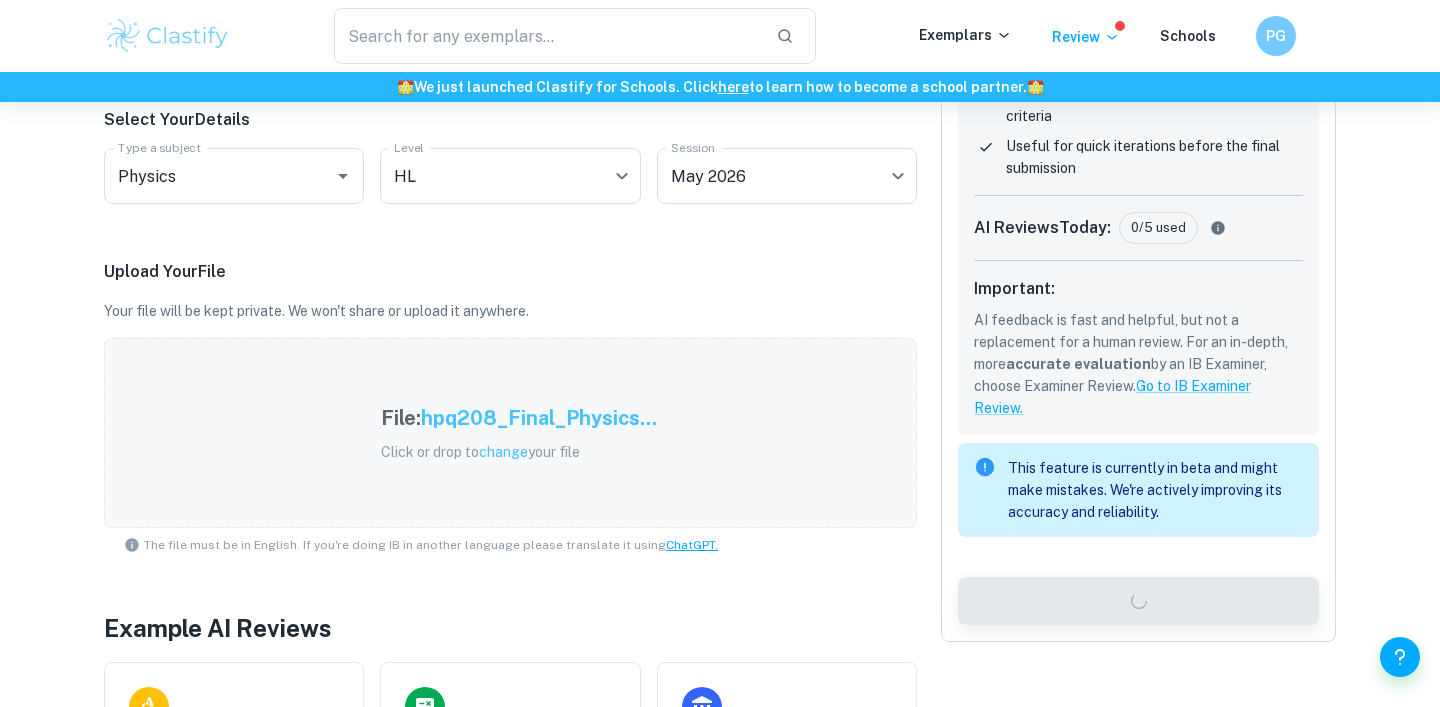 scroll, scrollTop: 601, scrollLeft: 0, axis: vertical 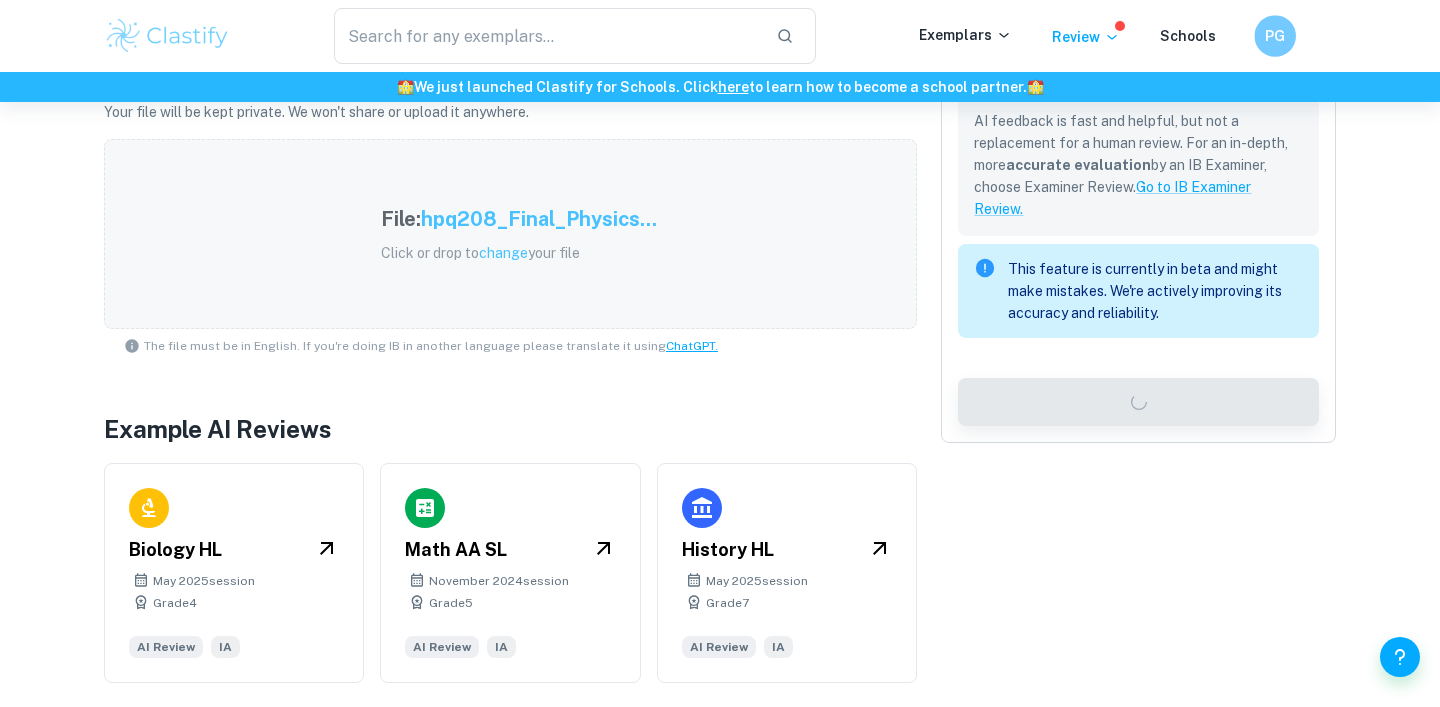 click on "​ Exemplars Review Schools PG" at bounding box center (720, 36) 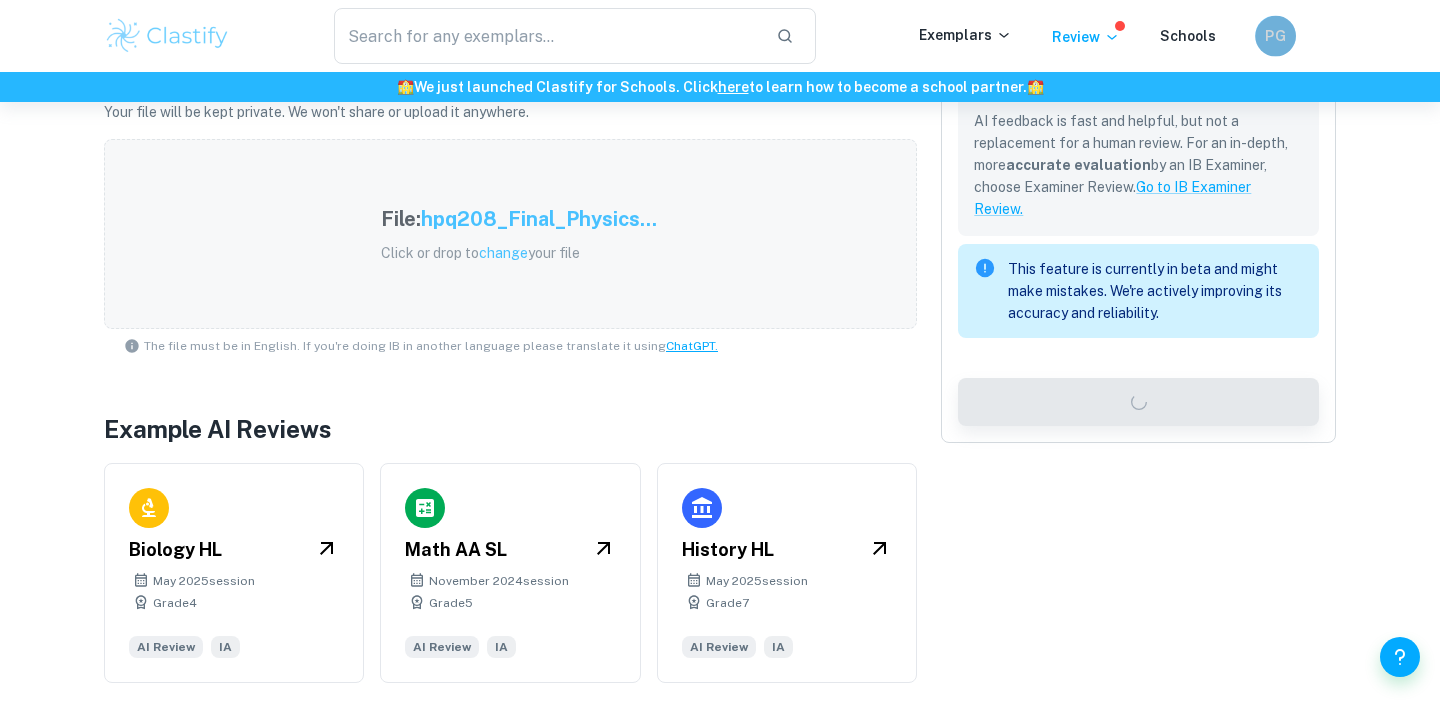 click on "PG" at bounding box center (1276, 36) 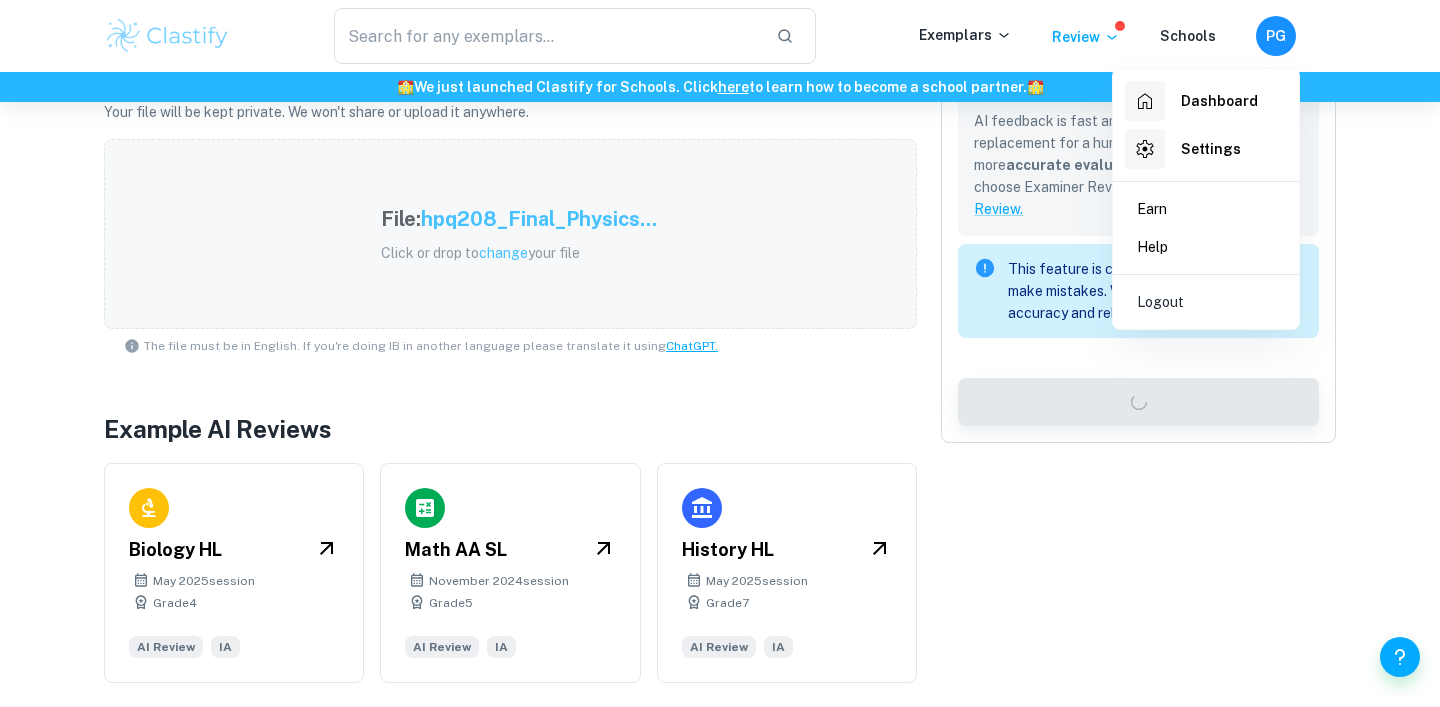click at bounding box center [720, 353] 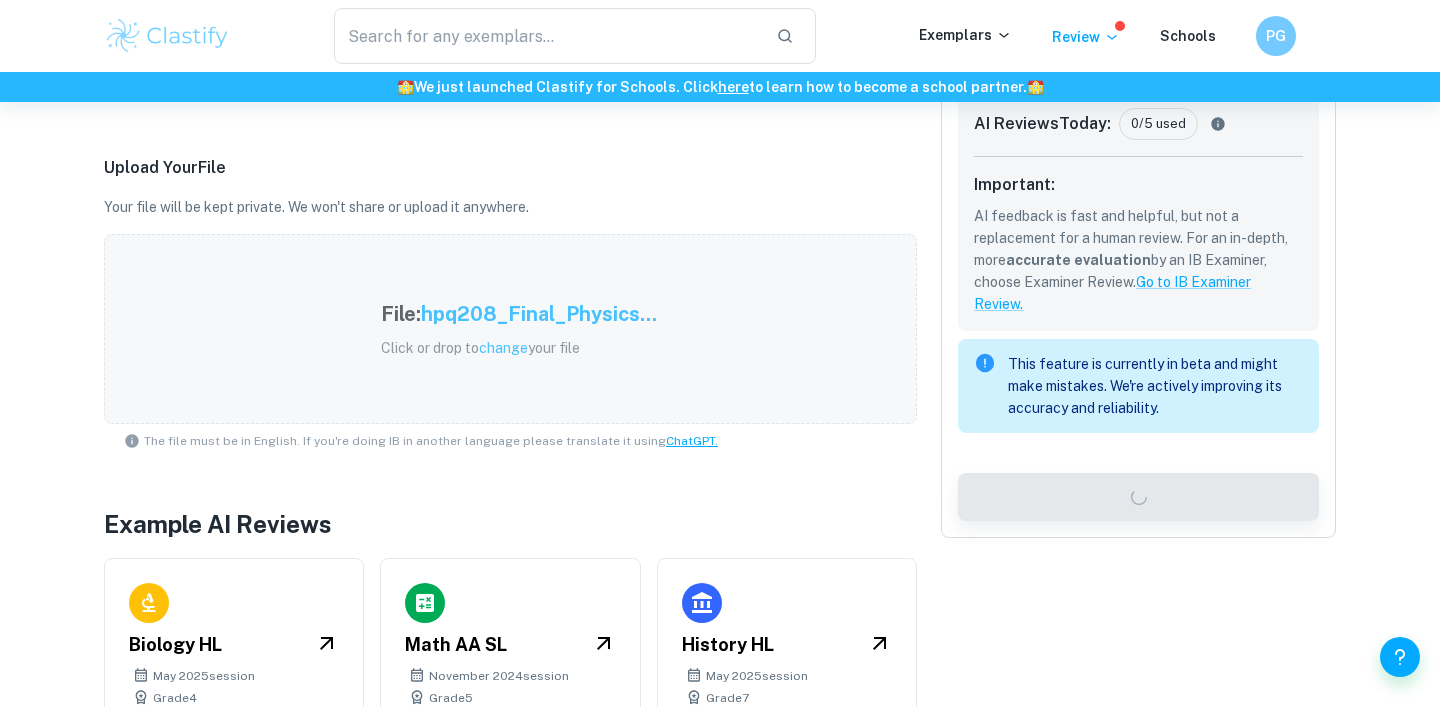 scroll, scrollTop: 508, scrollLeft: 0, axis: vertical 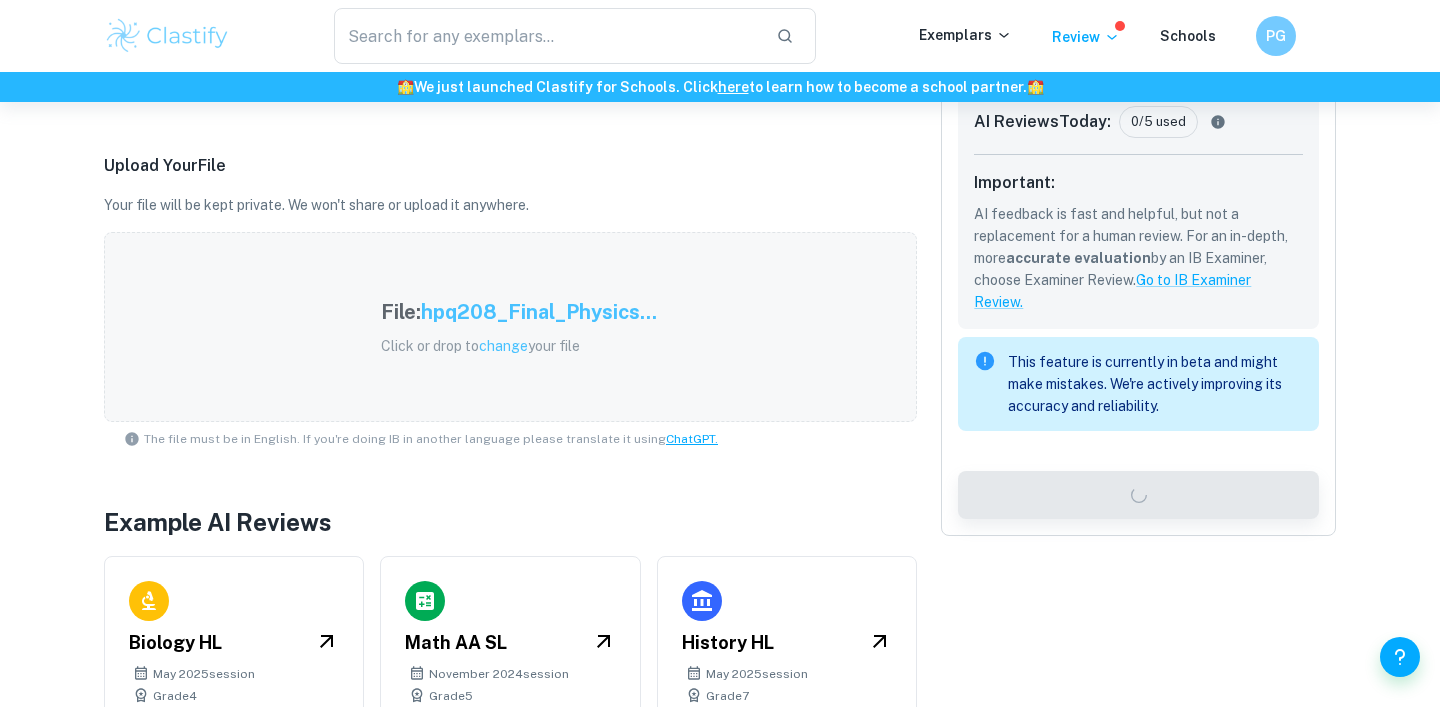 click on "Review using AI New Get your feedback in minutes AI-predicted score and marking based on IB criteria Useful for quick iterations before the final submission AI Reviews  Today : 0/5 used Important: AI feedback is fast and helpful, but not a replacement for a human review. For an in-depth, more  accurate evaluation  by an IB Examiner, choose Examiner Review.  Go to IB Examiner Review. This feature is currently in beta and might make mistakes. We're actively improving its accuracy and reliability. Submit for review" at bounding box center [1138, 201] 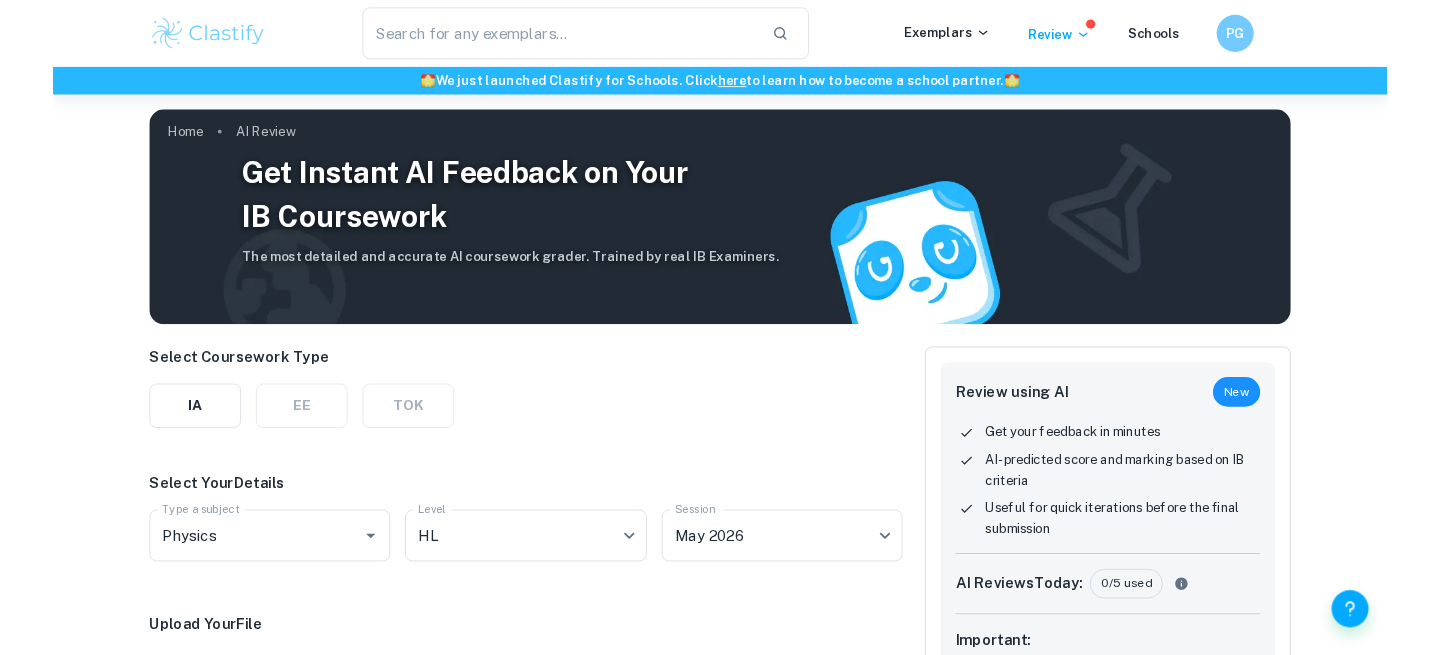 scroll, scrollTop: 0, scrollLeft: 0, axis: both 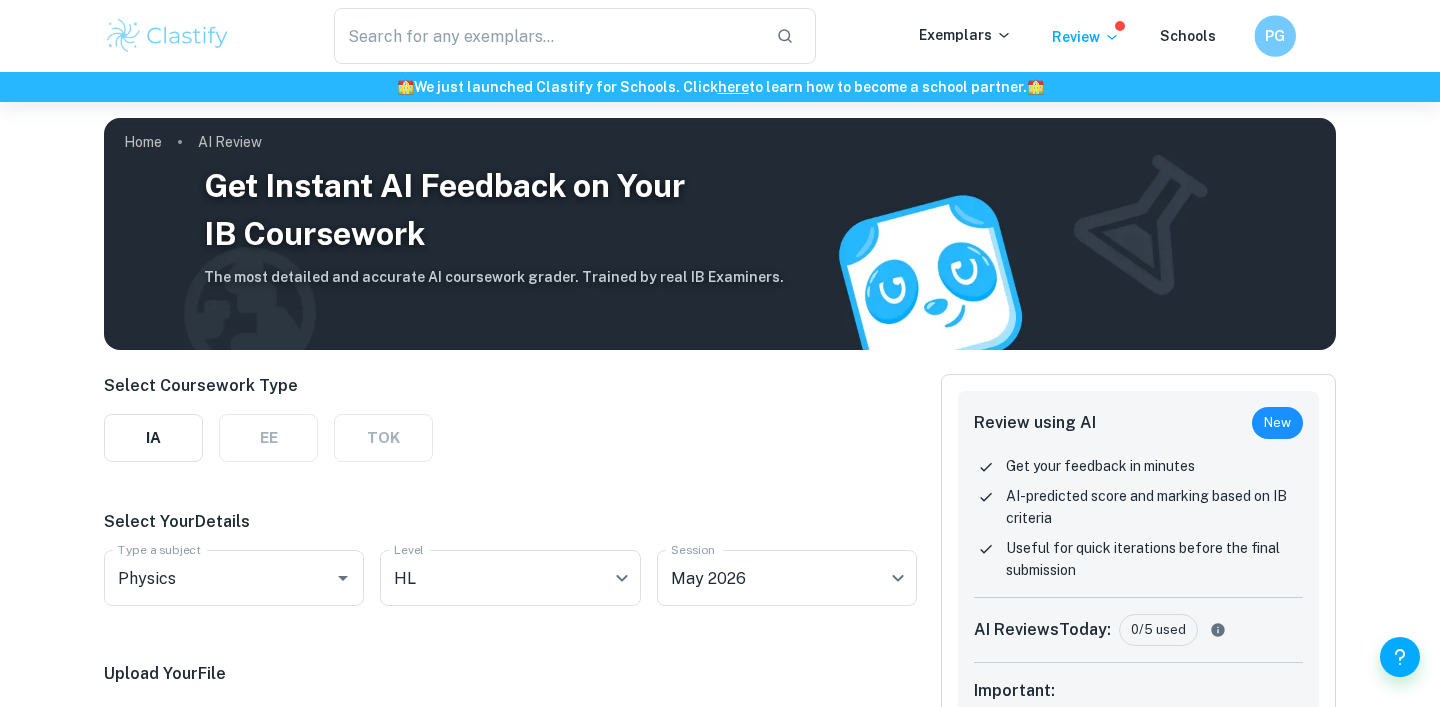 click on "PG" at bounding box center (1275, 36) 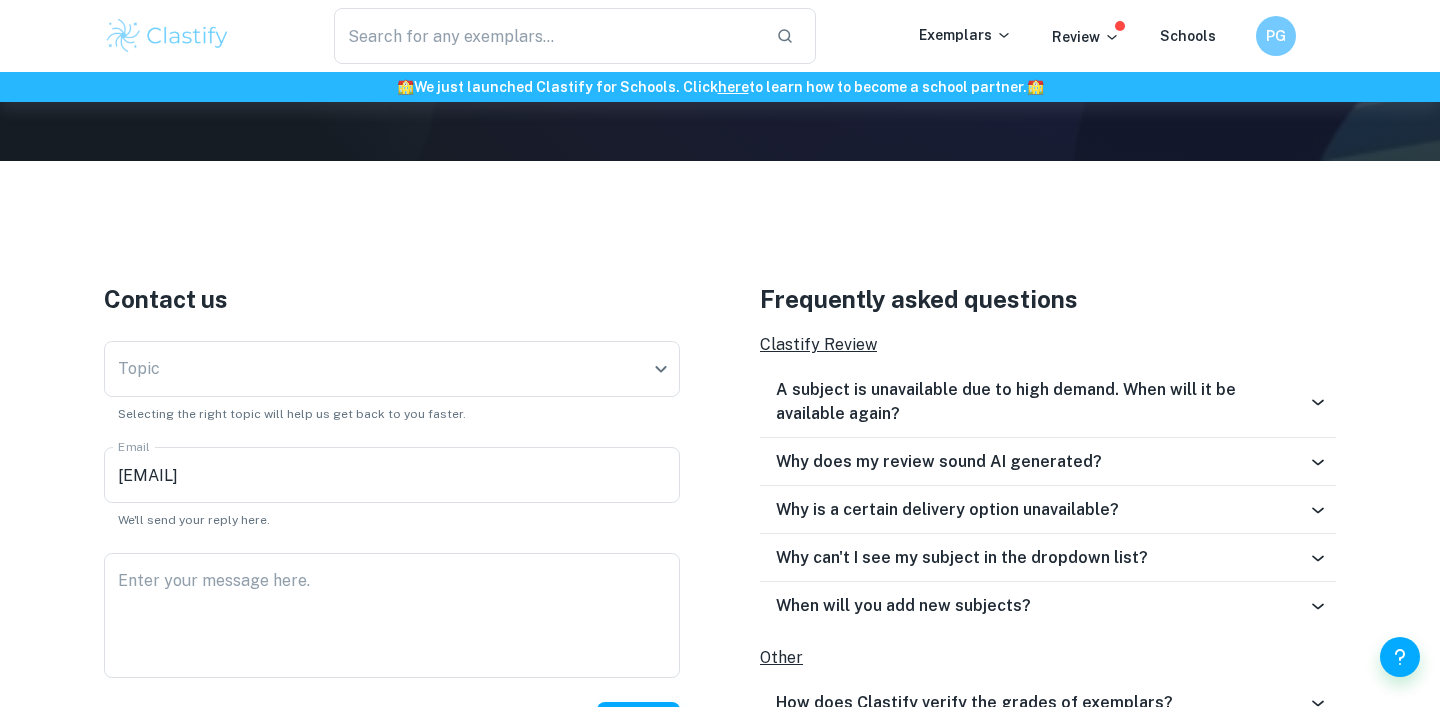 scroll, scrollTop: 586, scrollLeft: 0, axis: vertical 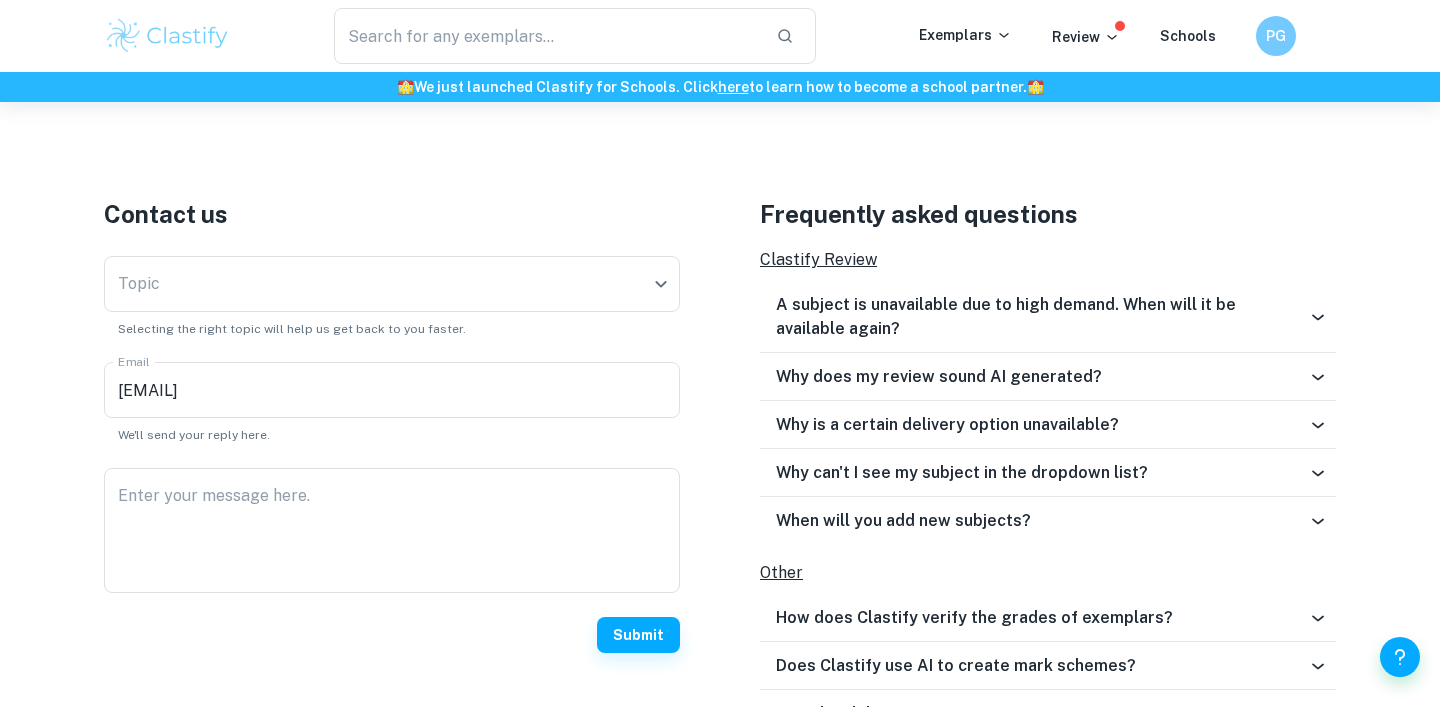 click on "Contact us Topic ​ Topic Selecting the right topic will help us get back to you faster. Email parthmcgames@gmail.com Email We'll send your reply here. Enter your message here. x Enter your message here. Submit" at bounding box center (352, 483) 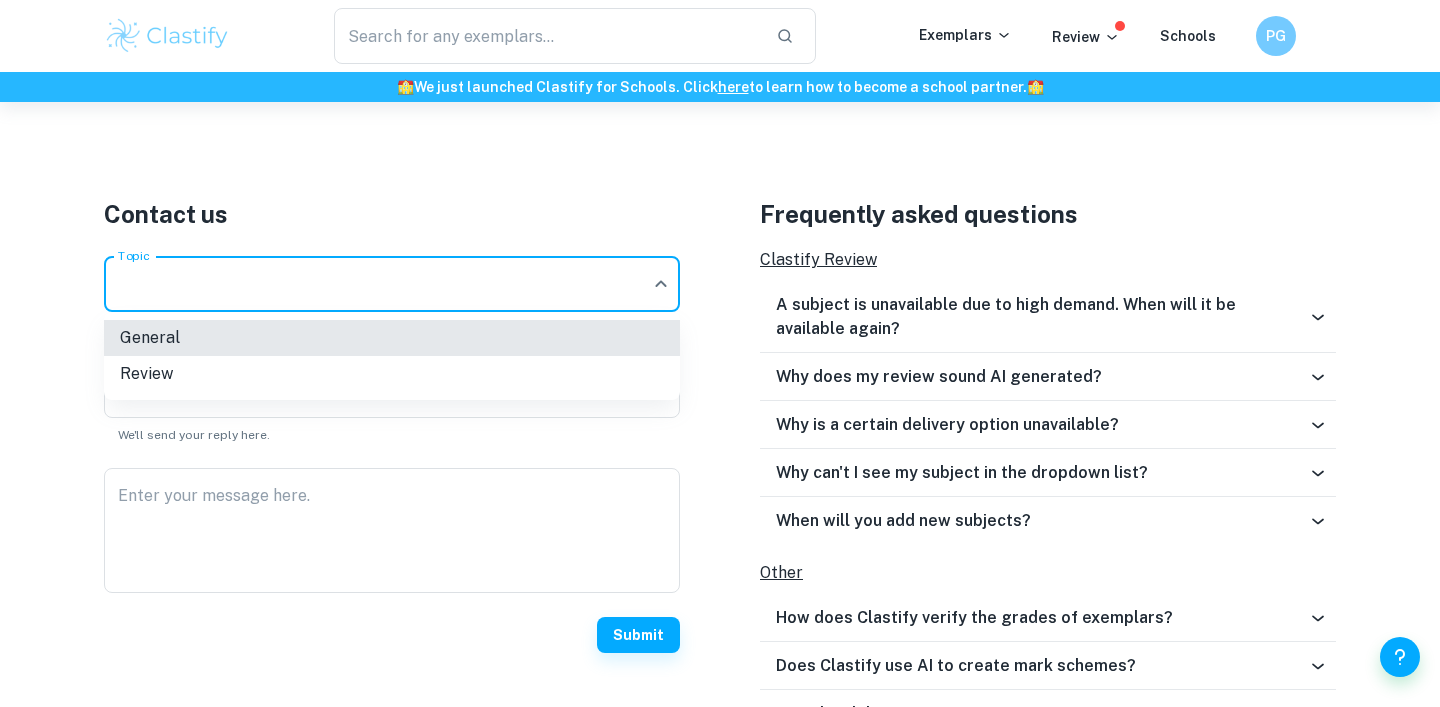 click on "We value your privacy We use cookies to enhance your browsing experience, serve personalised ads or content, and analyse our traffic. By clicking "Accept All", you consent to our use of cookies.   Cookie Policy Customise   Reject All   Accept All   Customise Consent Preferences   We use cookies to help you navigate efficiently and perform certain functions. You will find detailed information about all cookies under each consent category below. The cookies that are categorised as "Necessary" are stored on your browser as they are essential for enabling the basic functionalities of the site. ...  Show more For more information on how Google's third-party cookies operate and handle your data, see:   Google Privacy Policy Necessary Always Active Necessary cookies are required to enable the basic features of this site, such as providing secure log-in or adjusting your consent preferences. These cookies do not store any personally identifiable data. Functional Analytics Performance Advertisement Uncategorised" at bounding box center [720, -131] 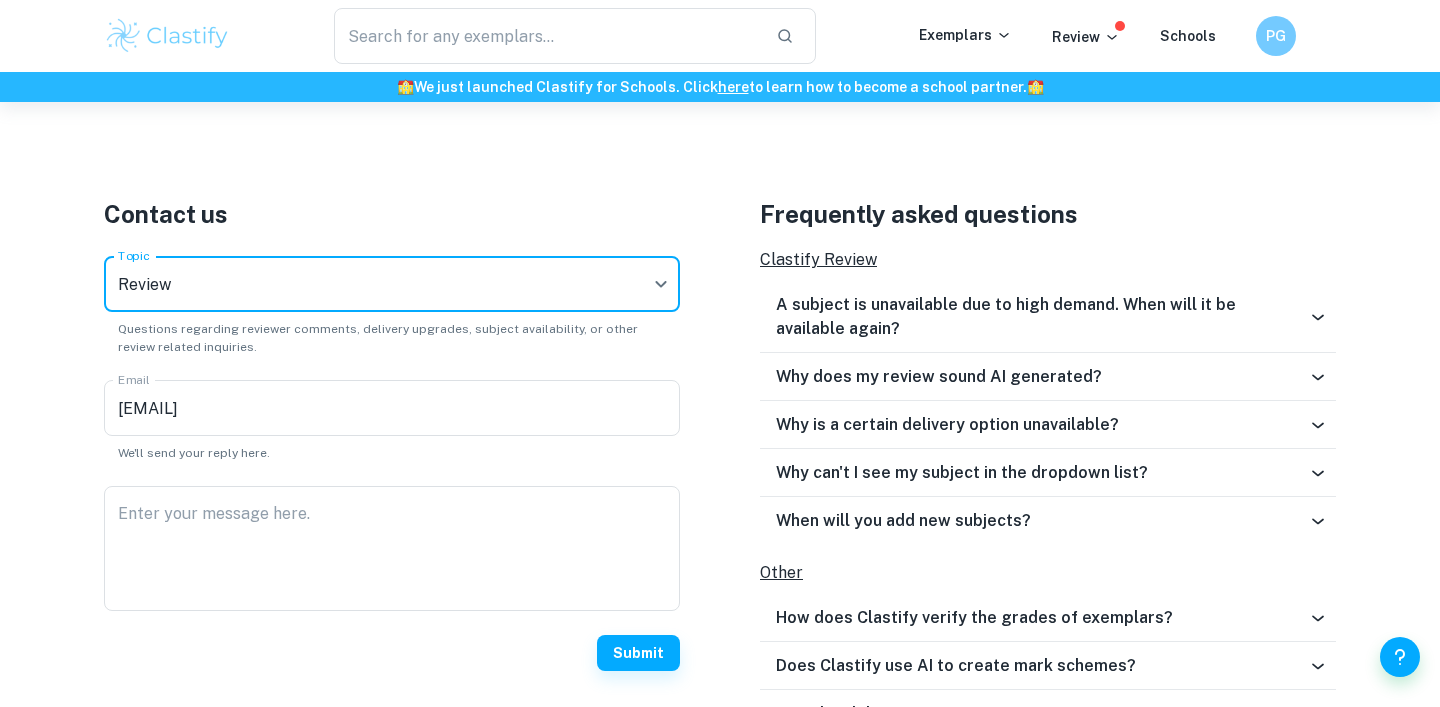 click on "We'll send your reply here." at bounding box center (392, 453) 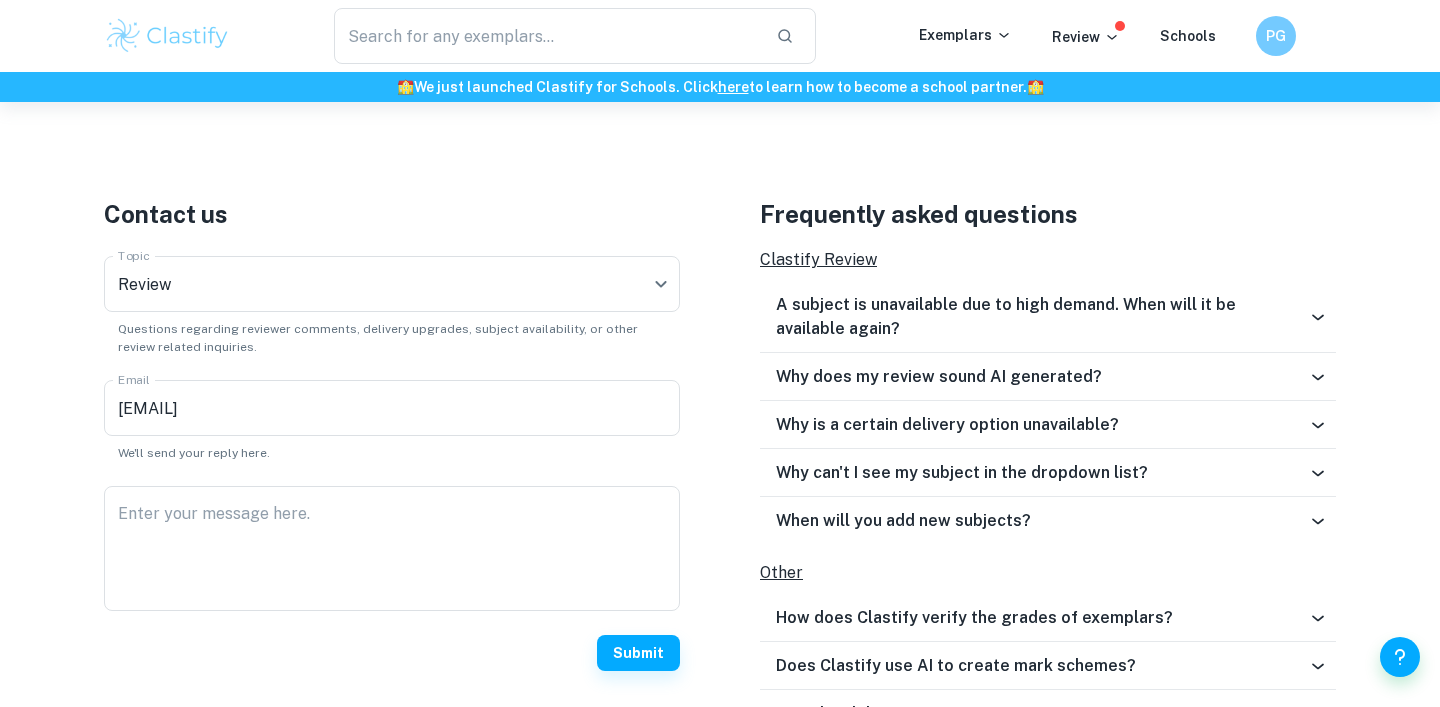 click on "Enter your message here." at bounding box center [392, 549] 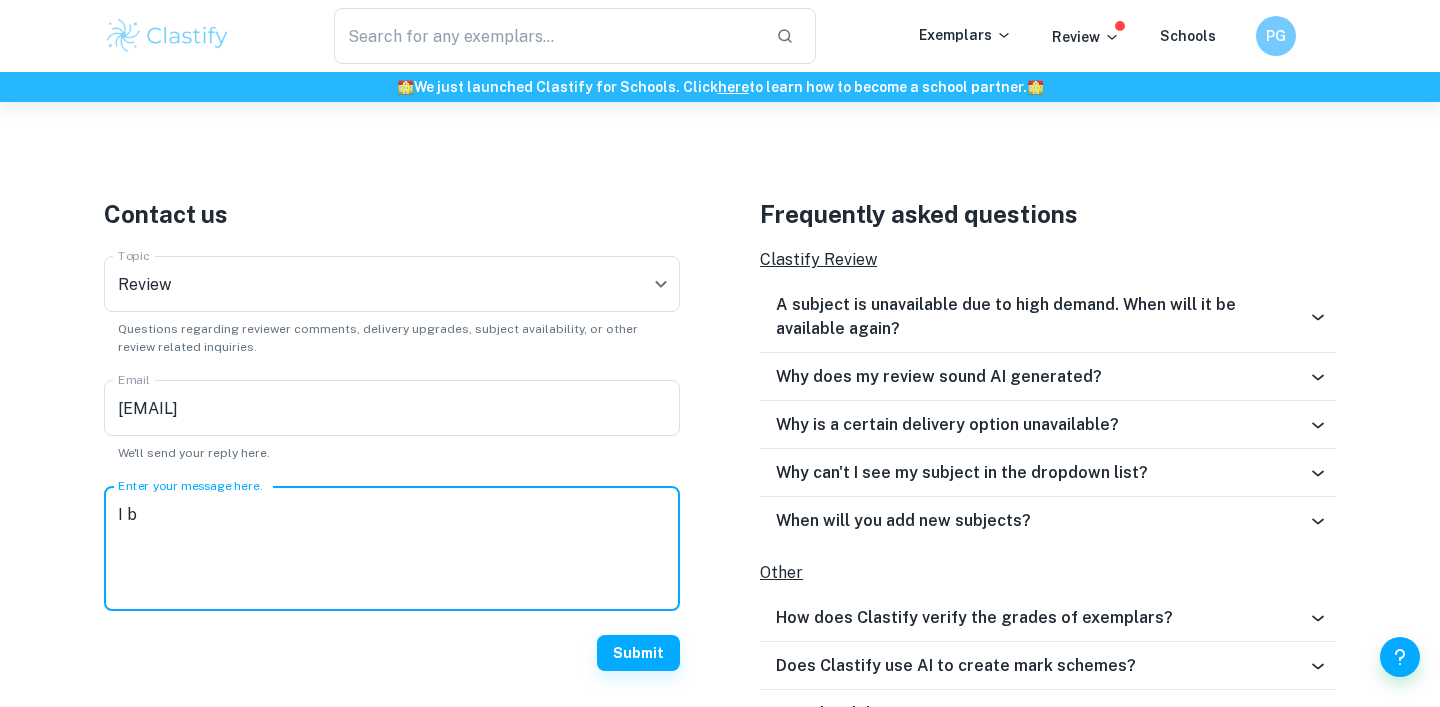 click on "Why does my review sound AI generated?" at bounding box center (939, 377) 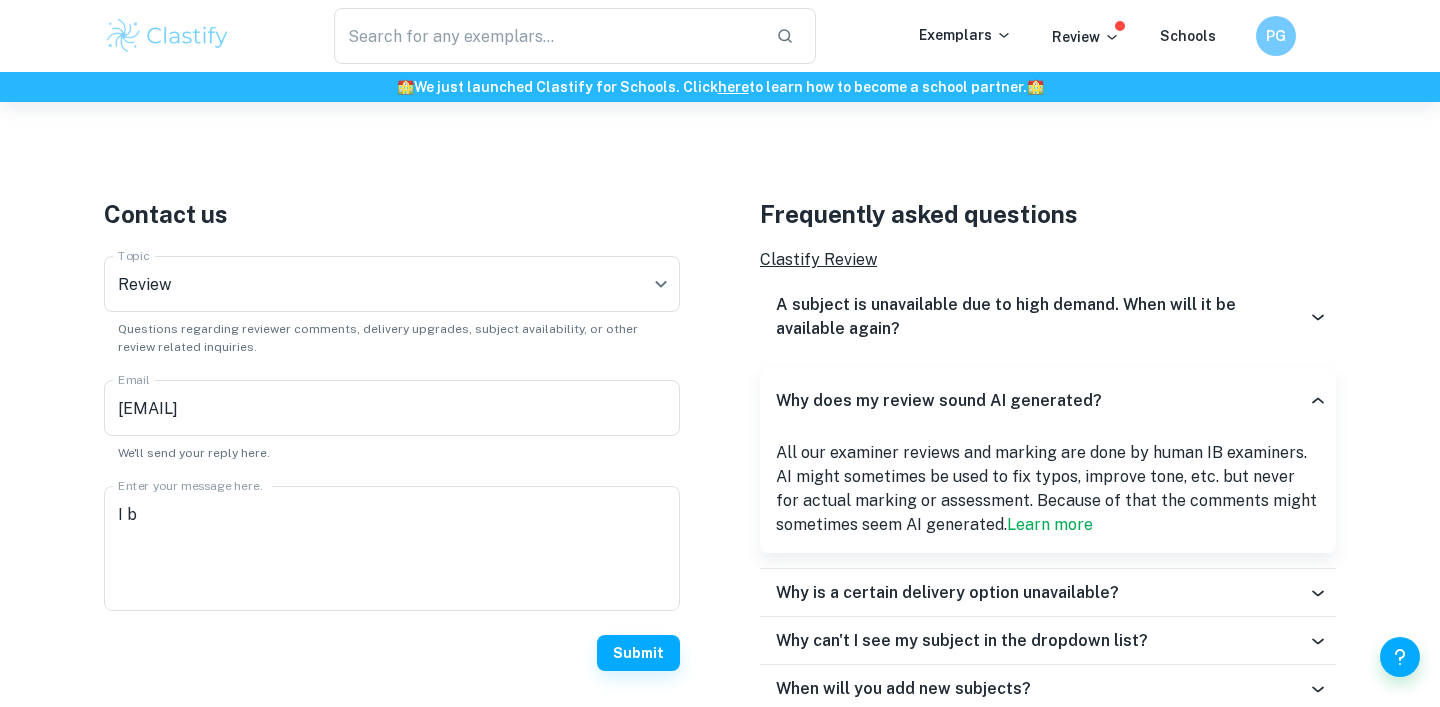 click on "Why does my review sound AI generated?" at bounding box center (939, 401) 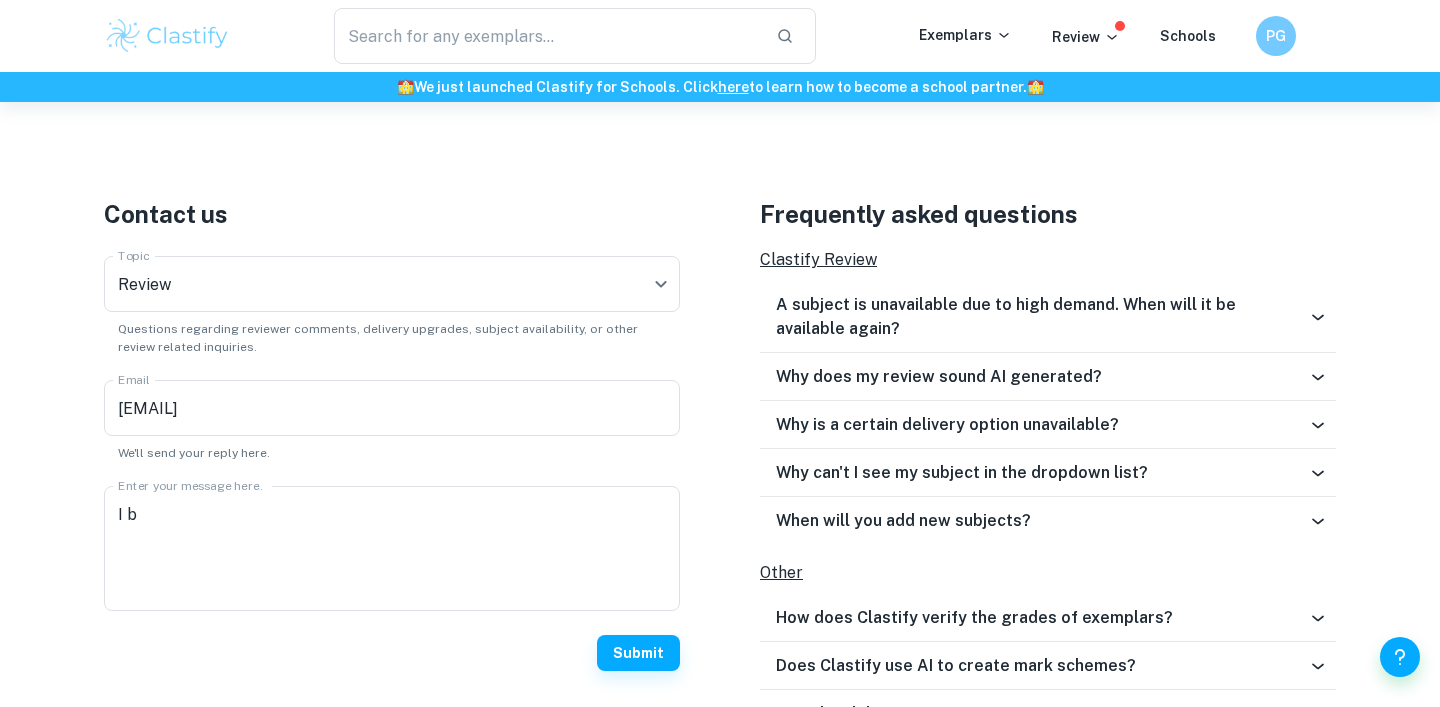 scroll, scrollTop: 817, scrollLeft: 0, axis: vertical 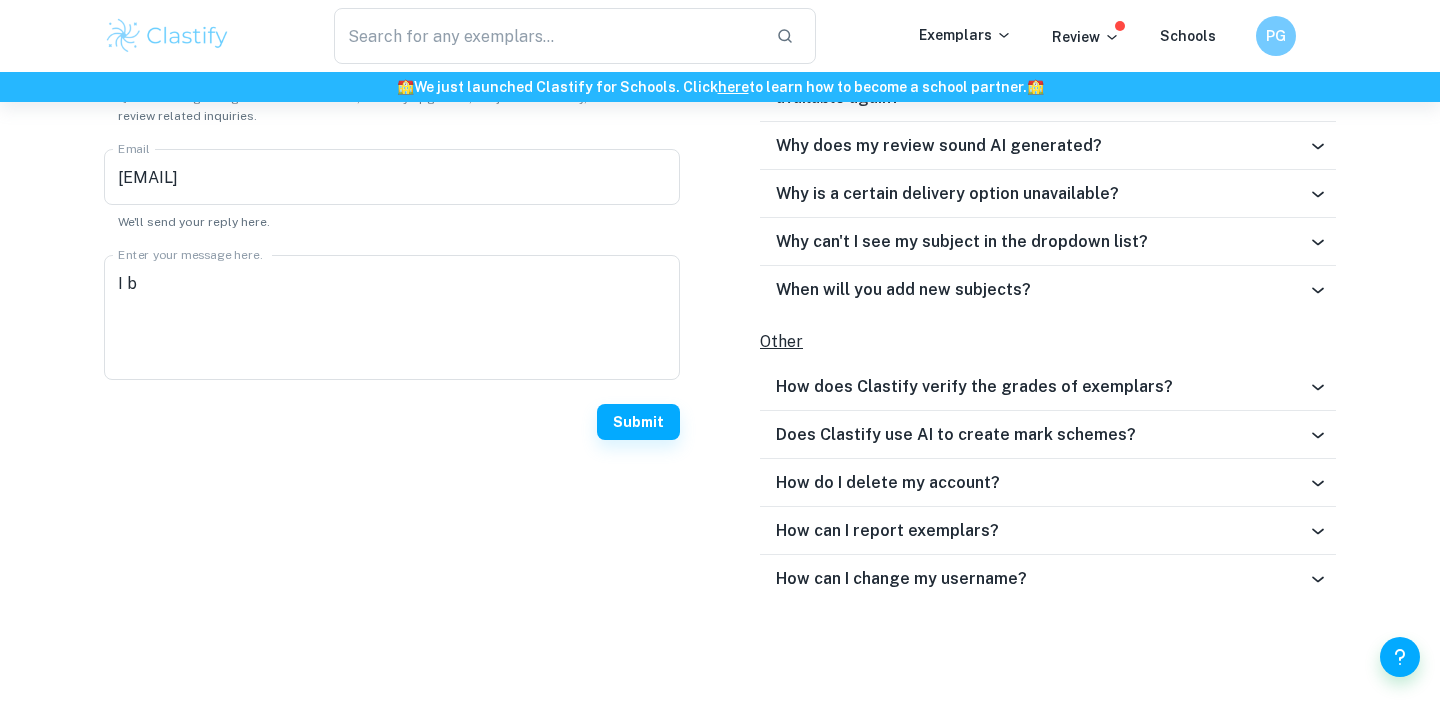click on "Does Clastify use AI to create mark schemes?" at bounding box center [1048, 435] 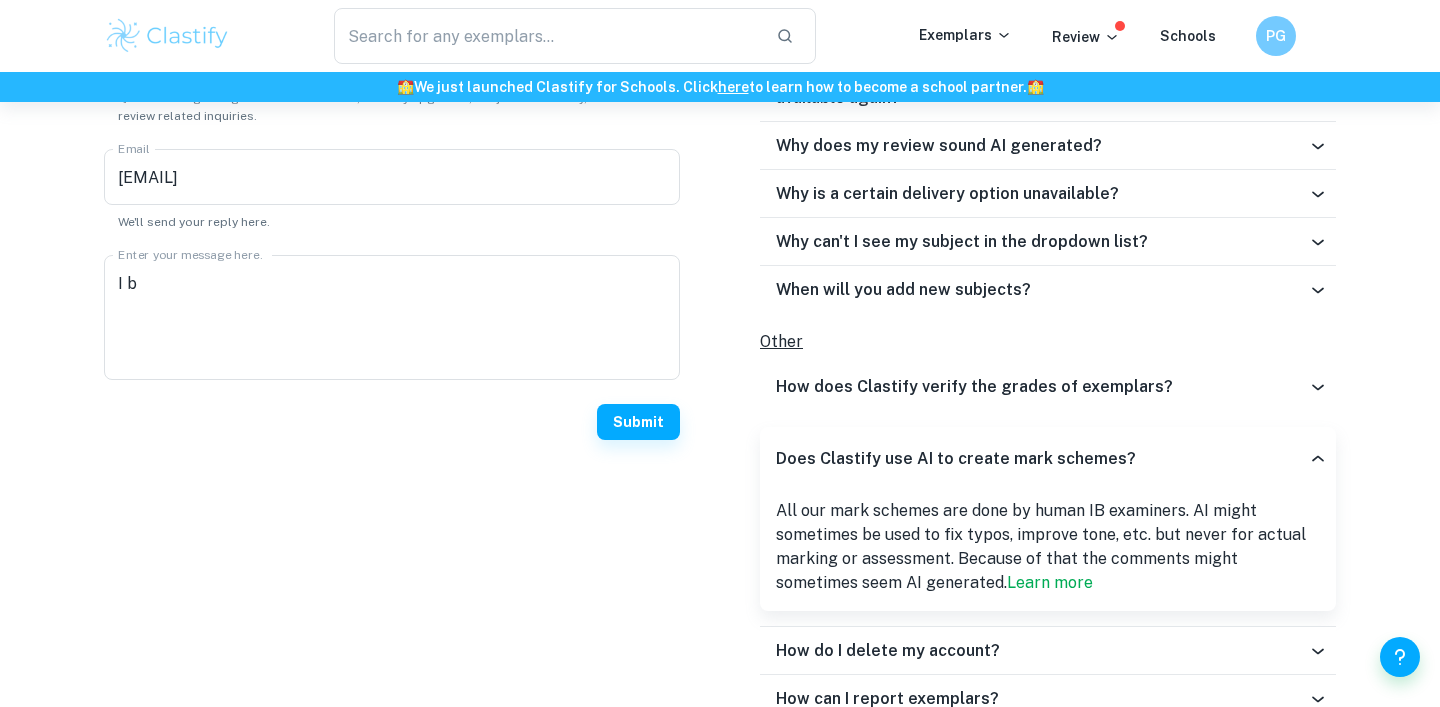 click on "Does Clastify use AI to create mark schemes?" at bounding box center (956, 459) 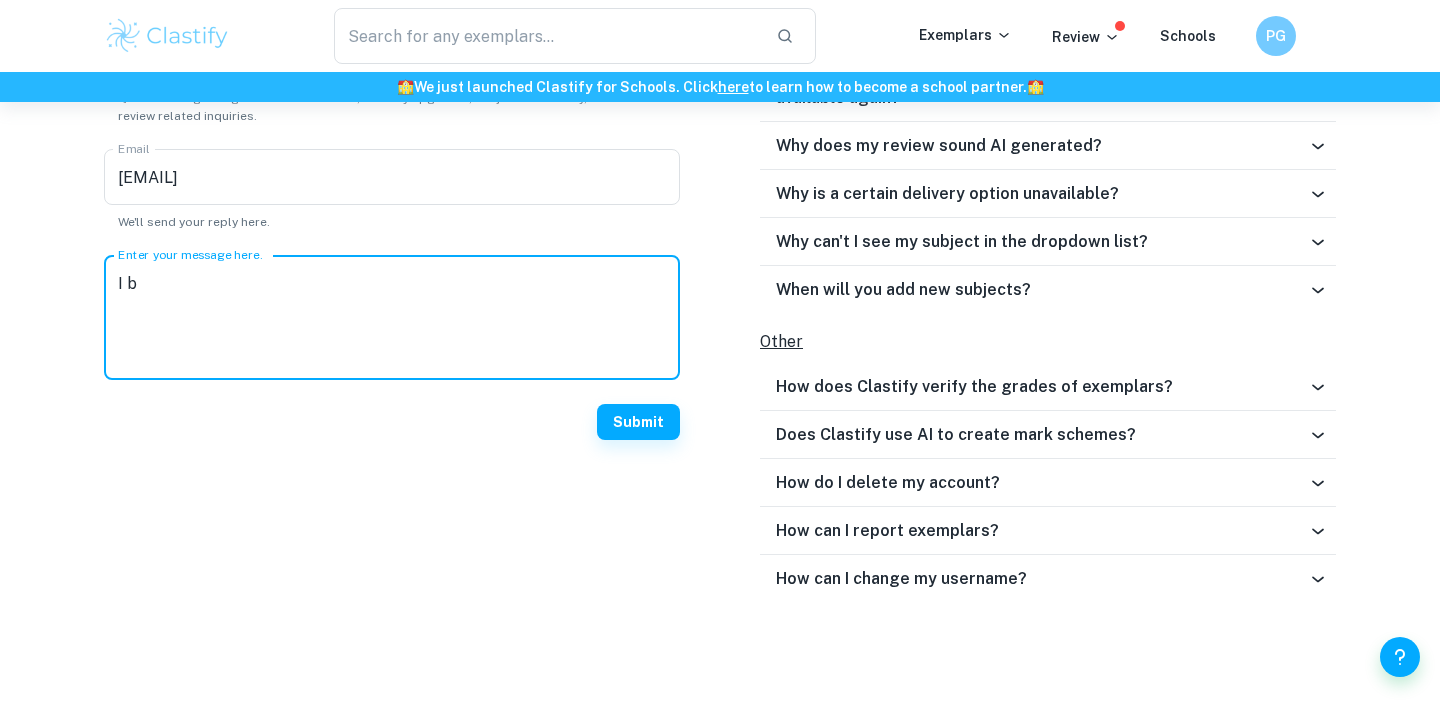 click on "I b" at bounding box center [392, 318] 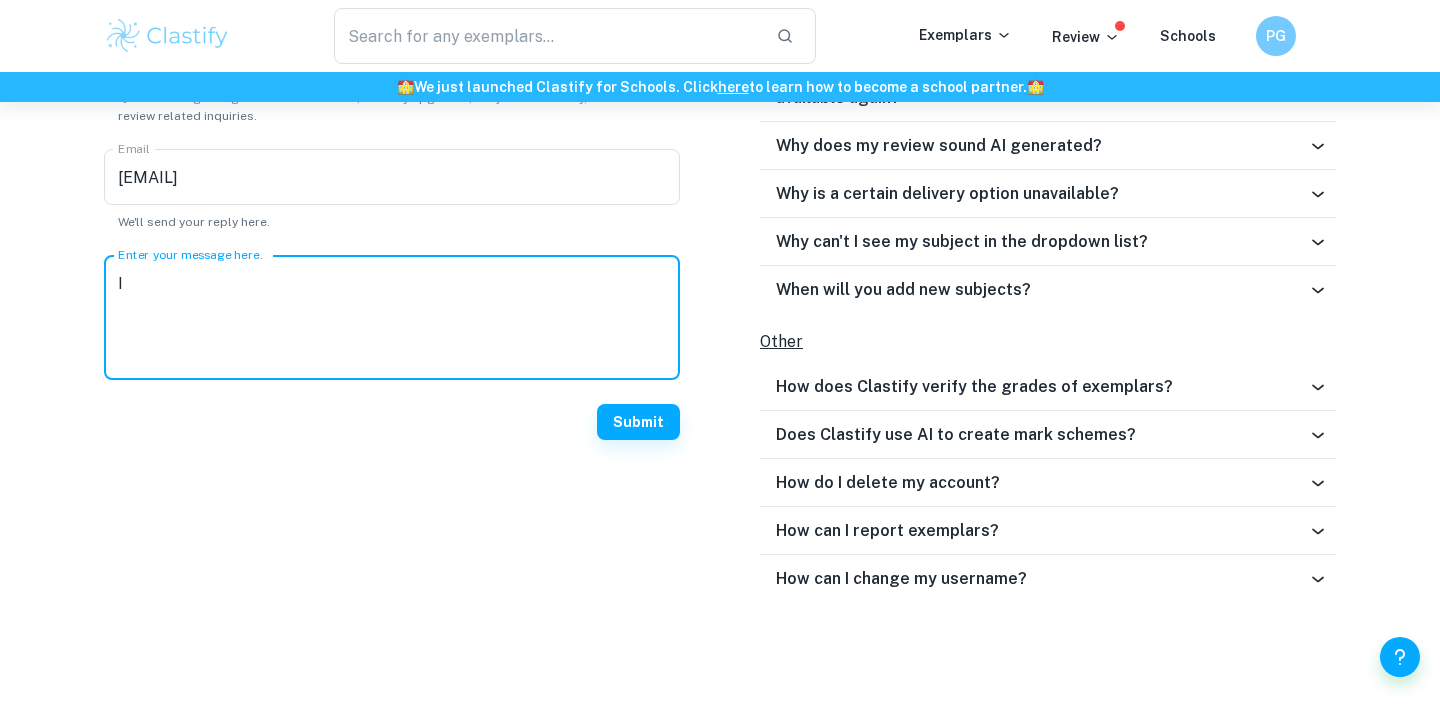 type on "I" 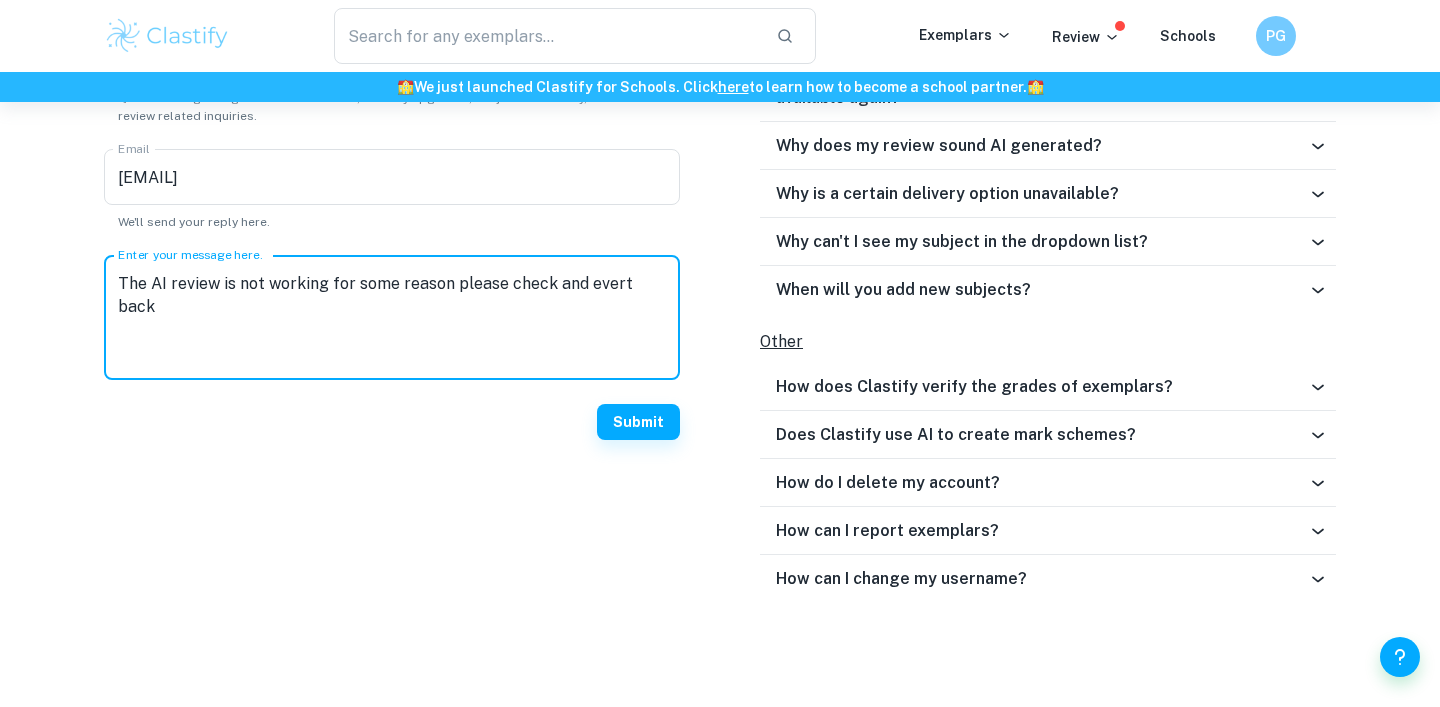 click on "The AI review is not working for some reason please check and evert back" at bounding box center [392, 318] 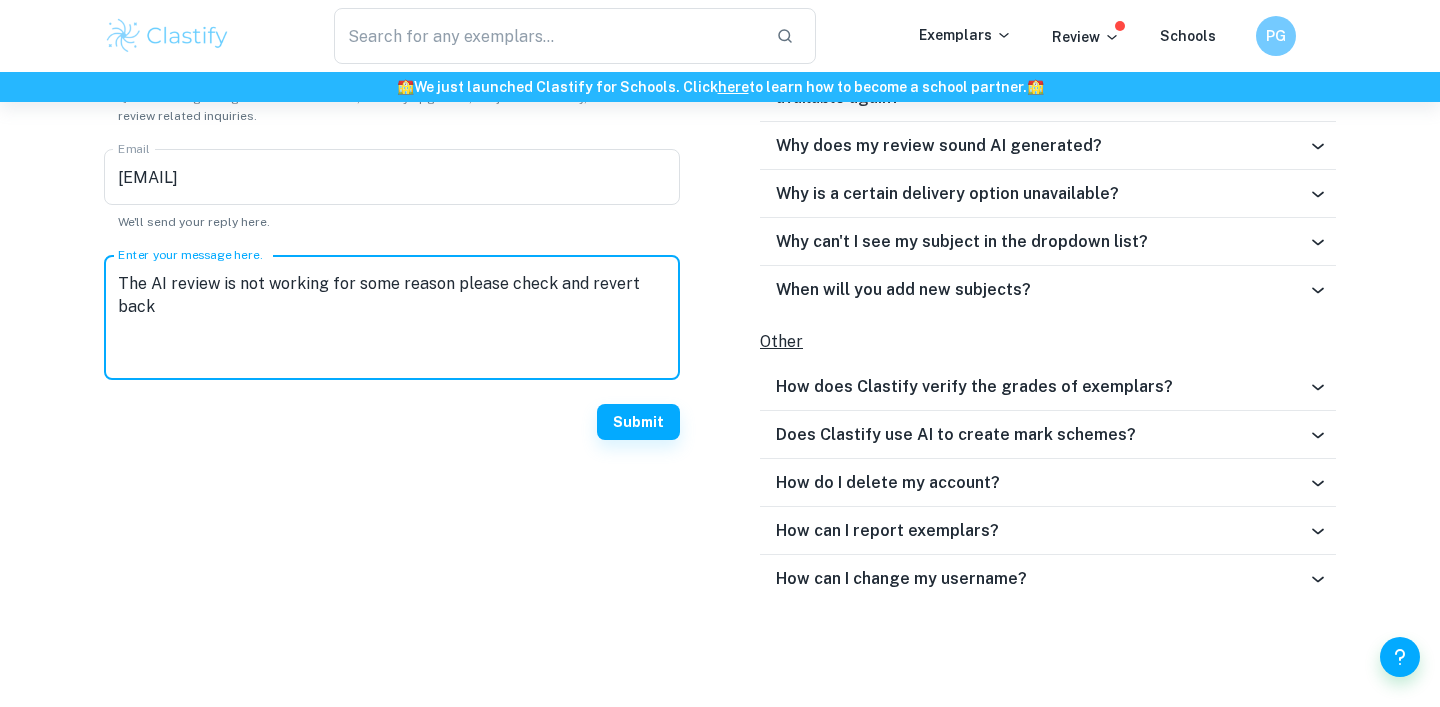 type on "The AI review is not working for some reason please check and revert back" 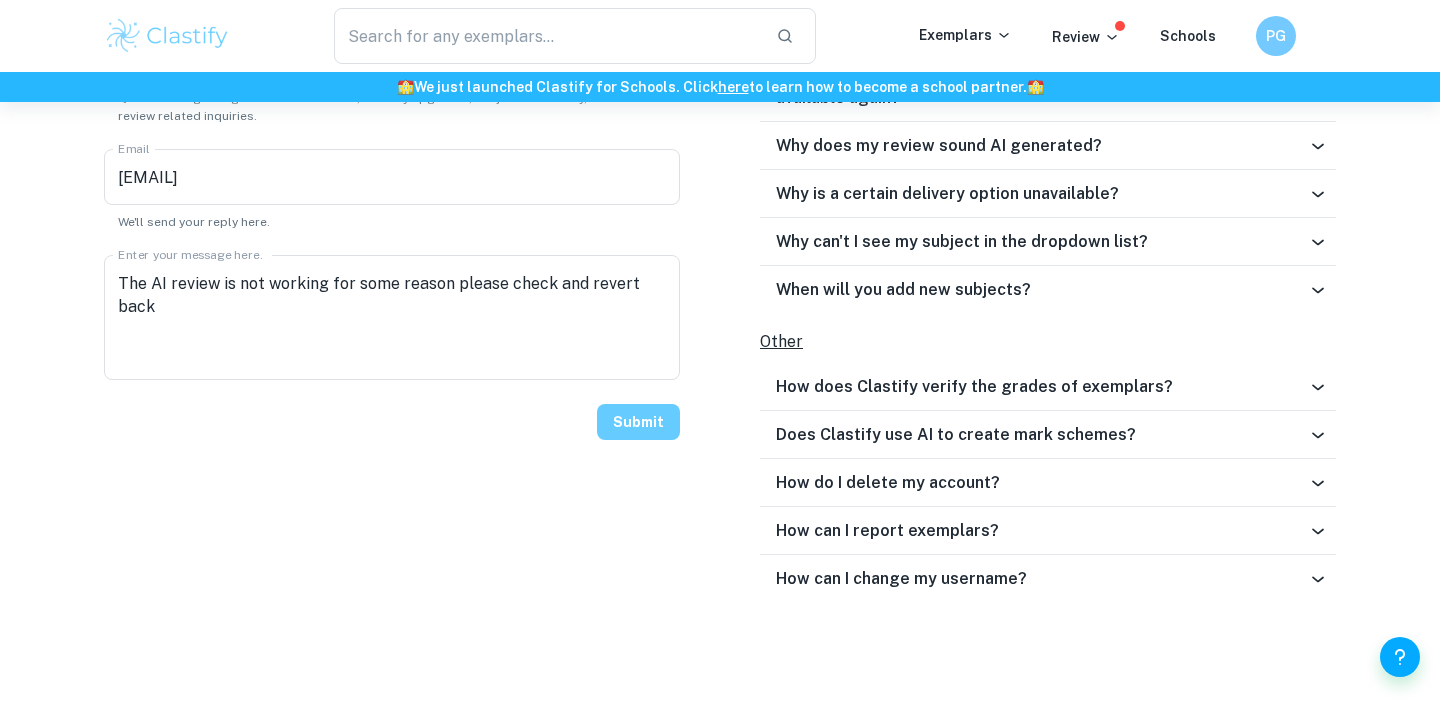 click on "Submit" at bounding box center [638, 422] 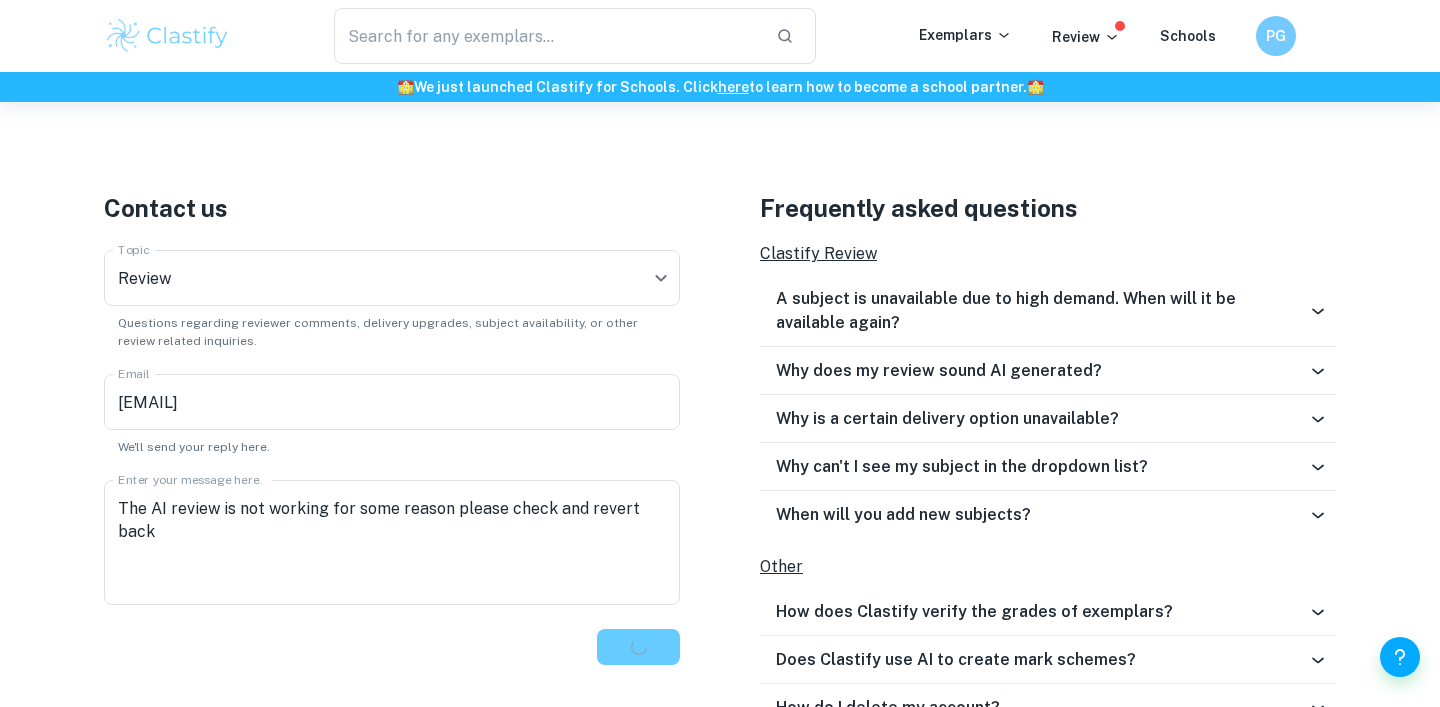 scroll, scrollTop: 562, scrollLeft: 0, axis: vertical 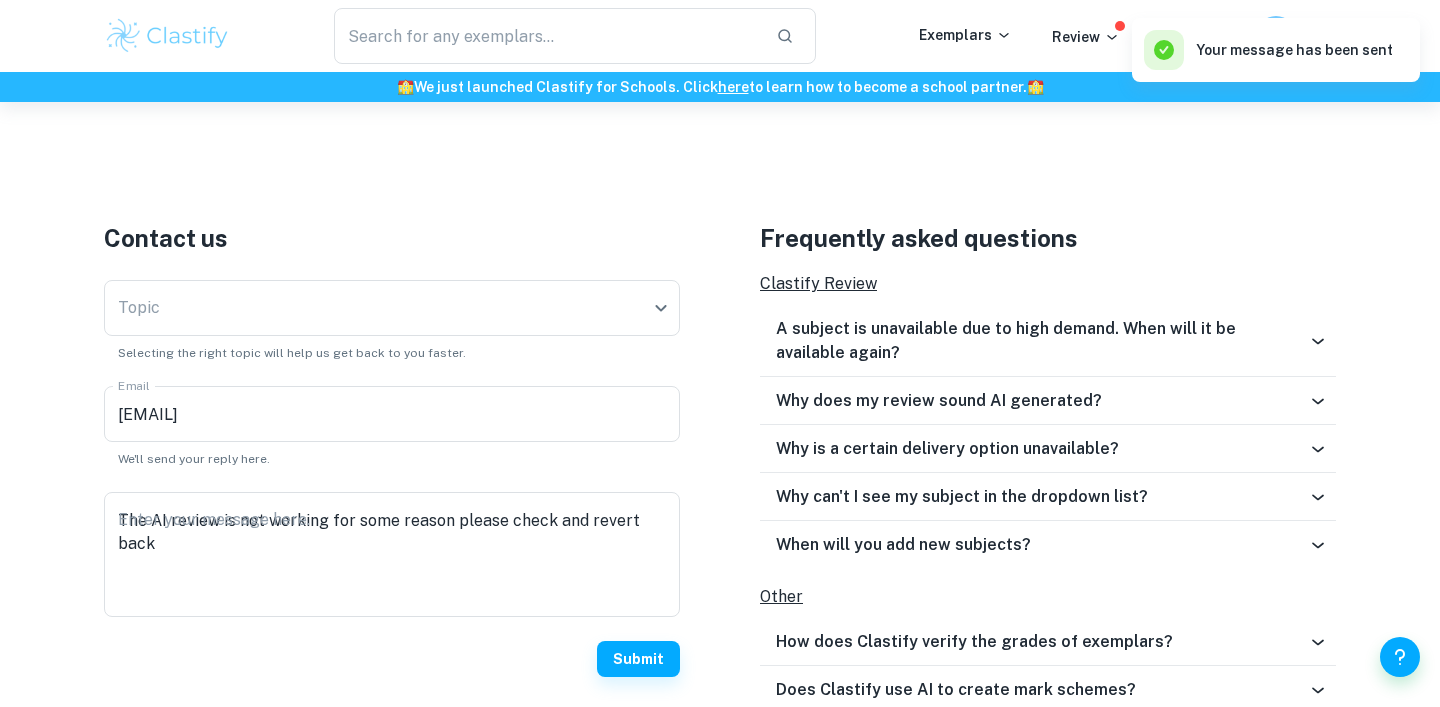 click on "​ Exemplars Review Schools PG" at bounding box center [720, 36] 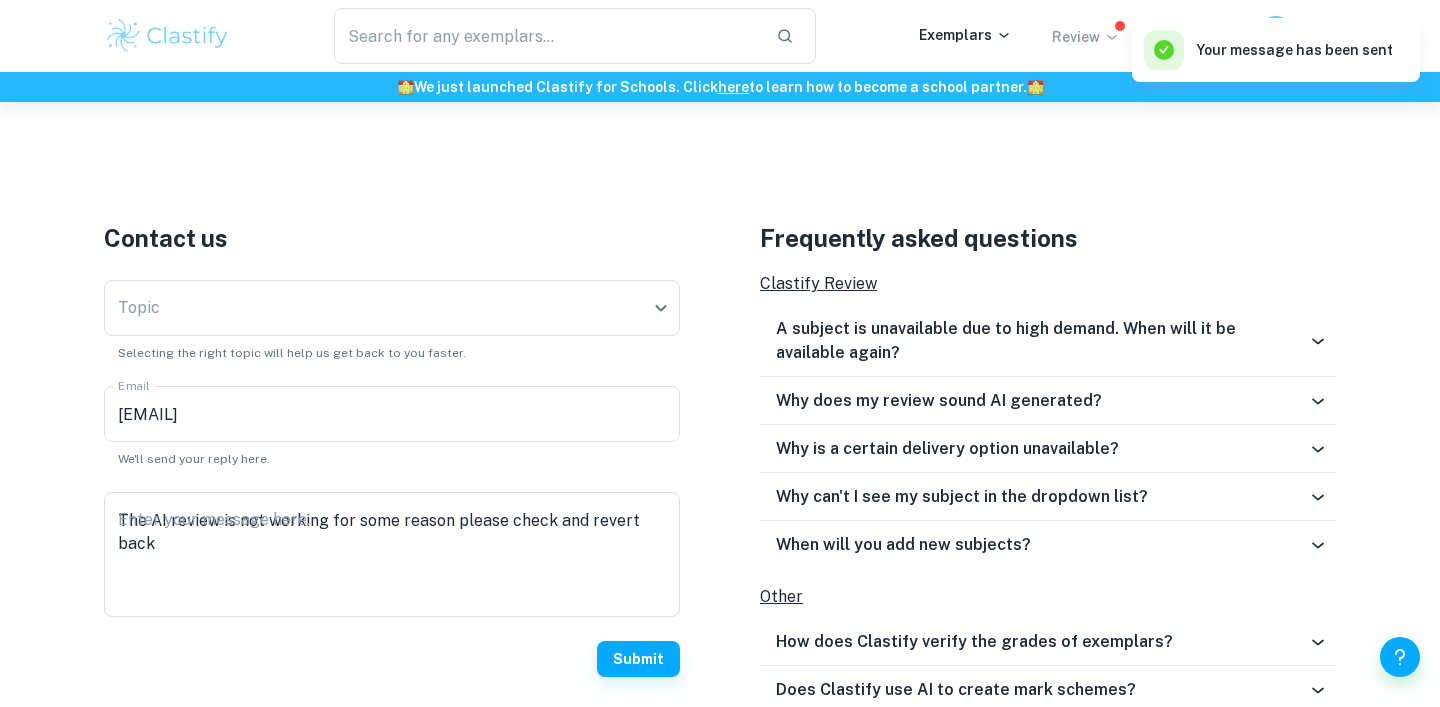 click on "Review" at bounding box center (1086, 37) 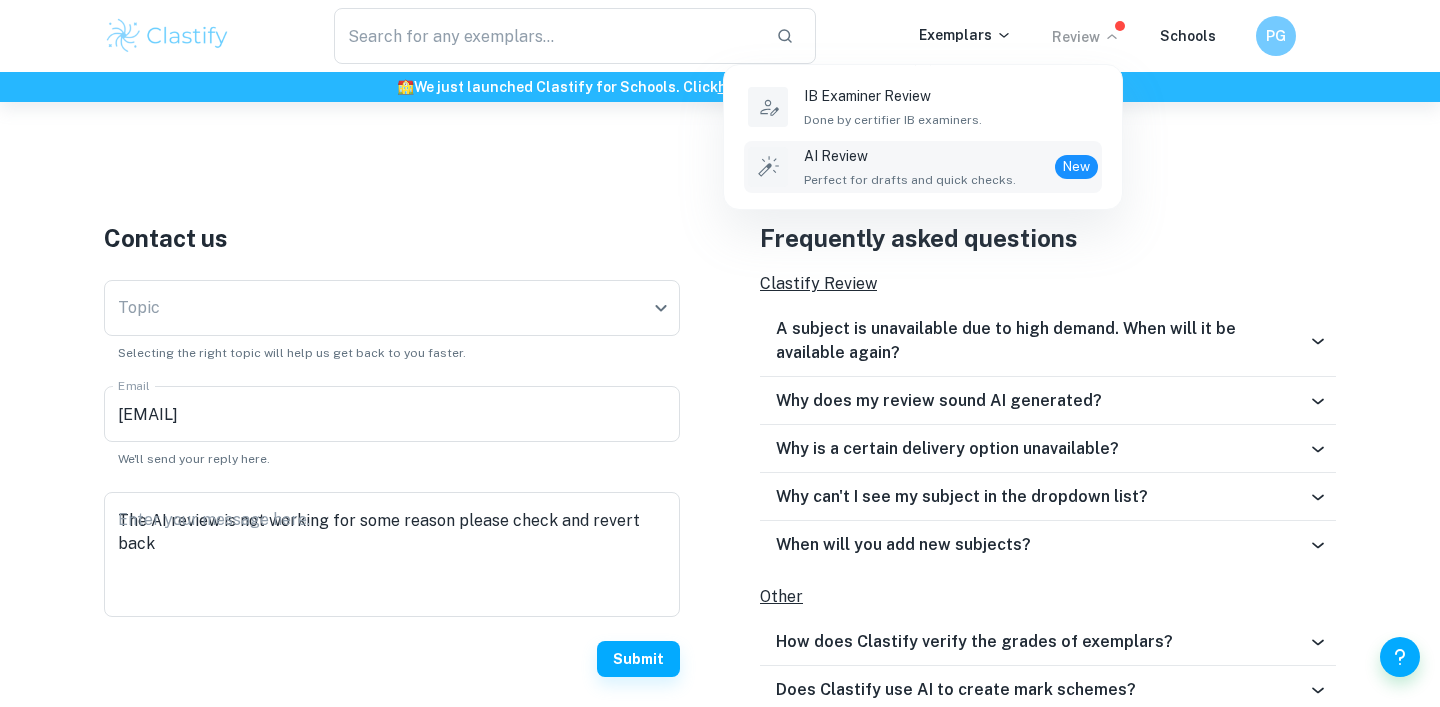click on "AI Review Perfect for drafts and quick checks. New" at bounding box center (951, 167) 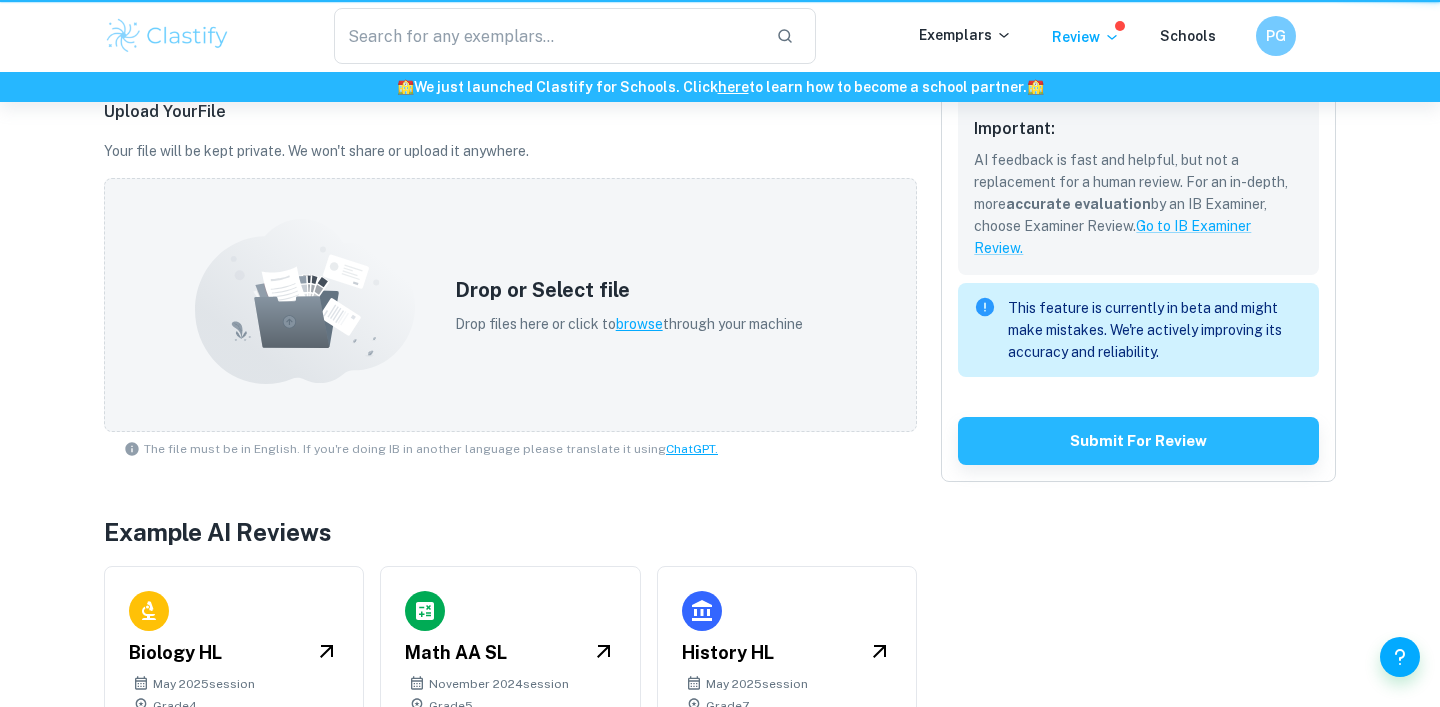 scroll, scrollTop: 0, scrollLeft: 0, axis: both 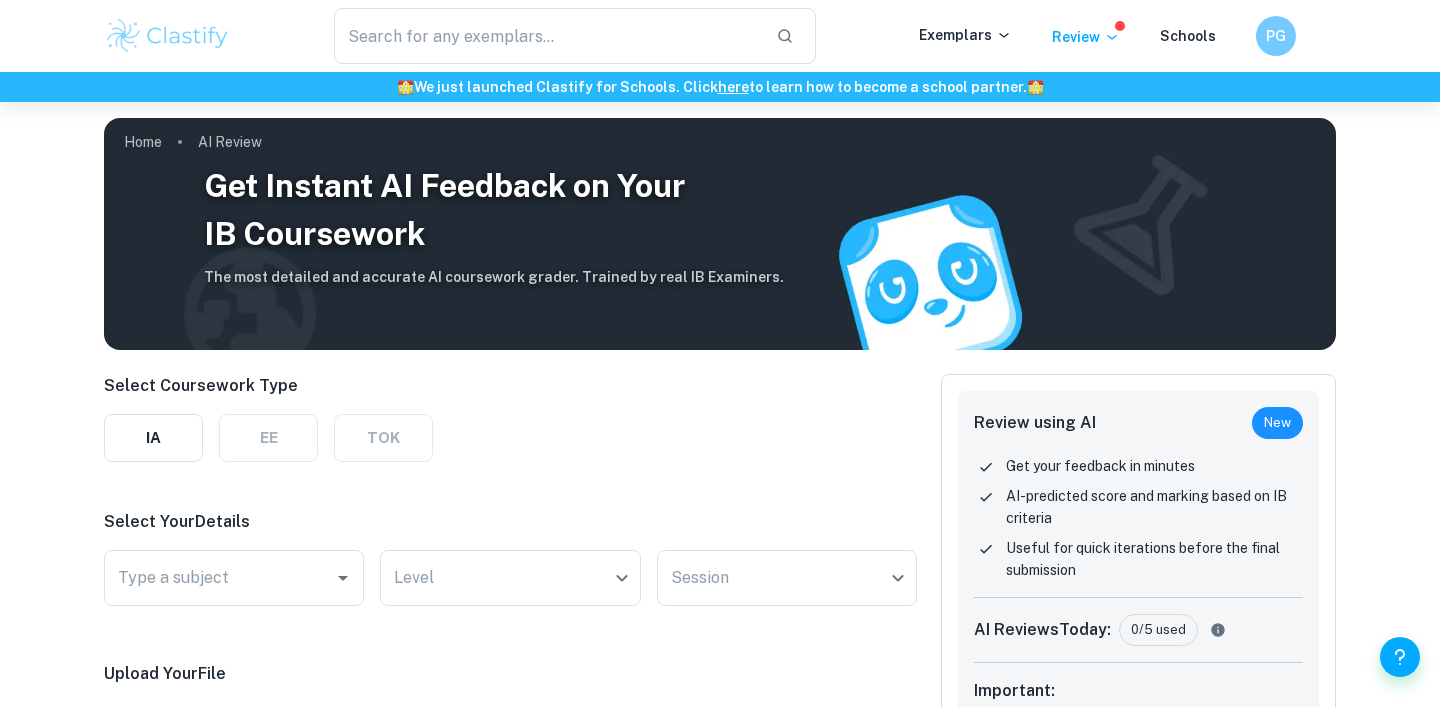 click on "​ Exemplars Review Schools PG" at bounding box center (720, 36) 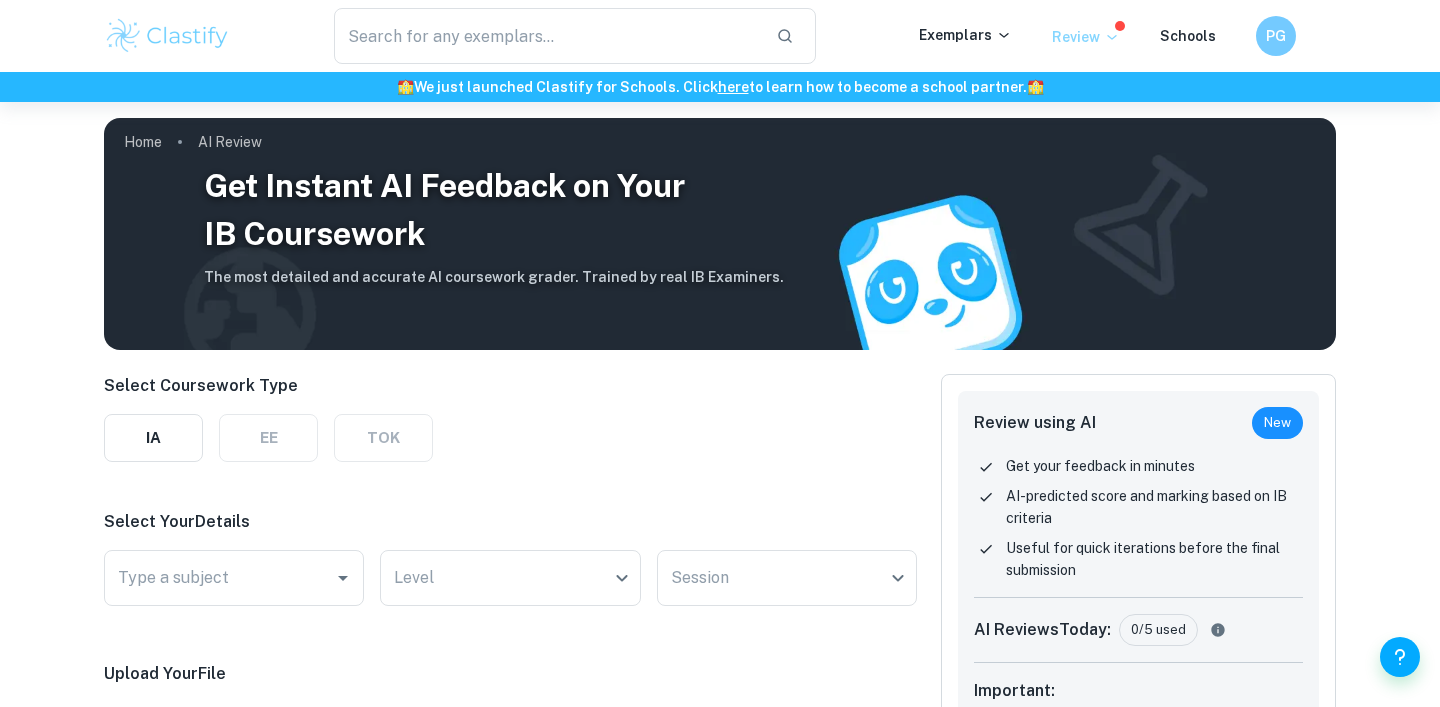 click on "Review" at bounding box center [1086, 37] 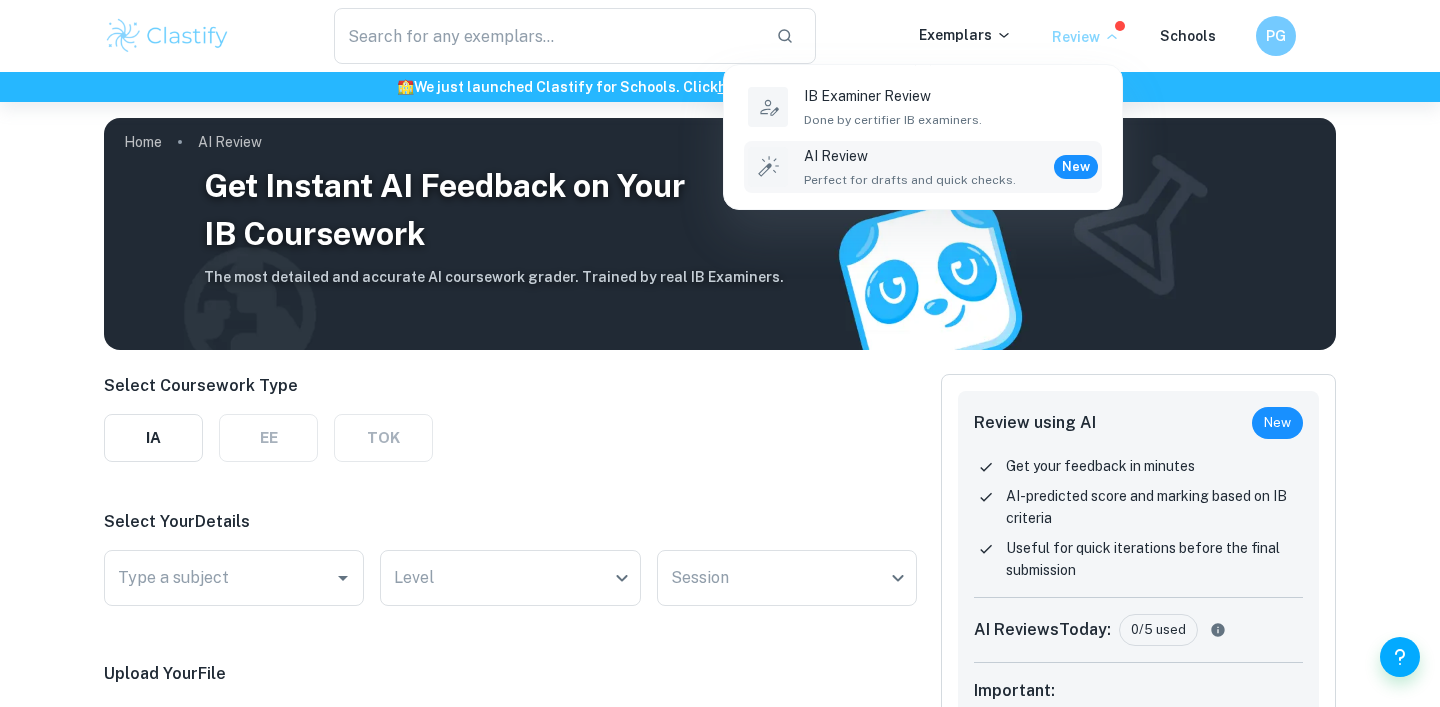 click at bounding box center [720, 353] 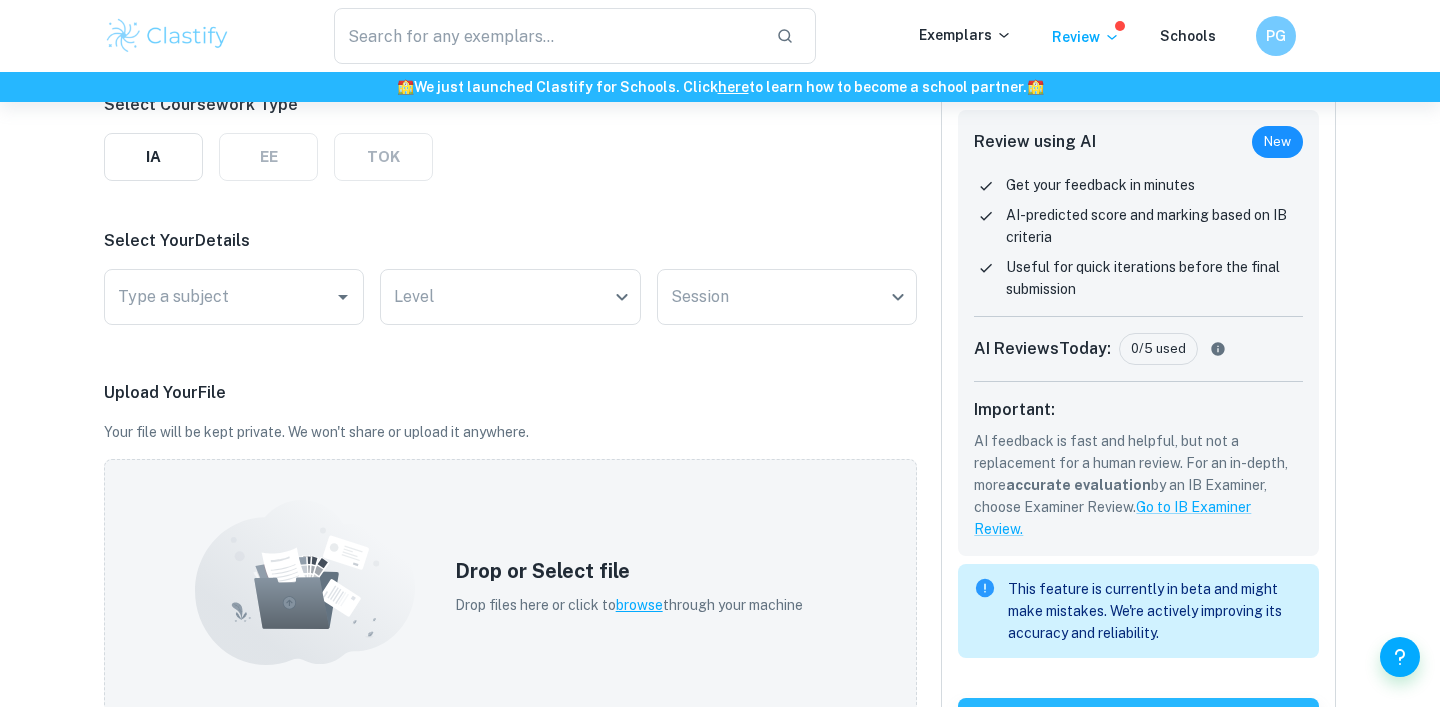 scroll, scrollTop: 321, scrollLeft: 0, axis: vertical 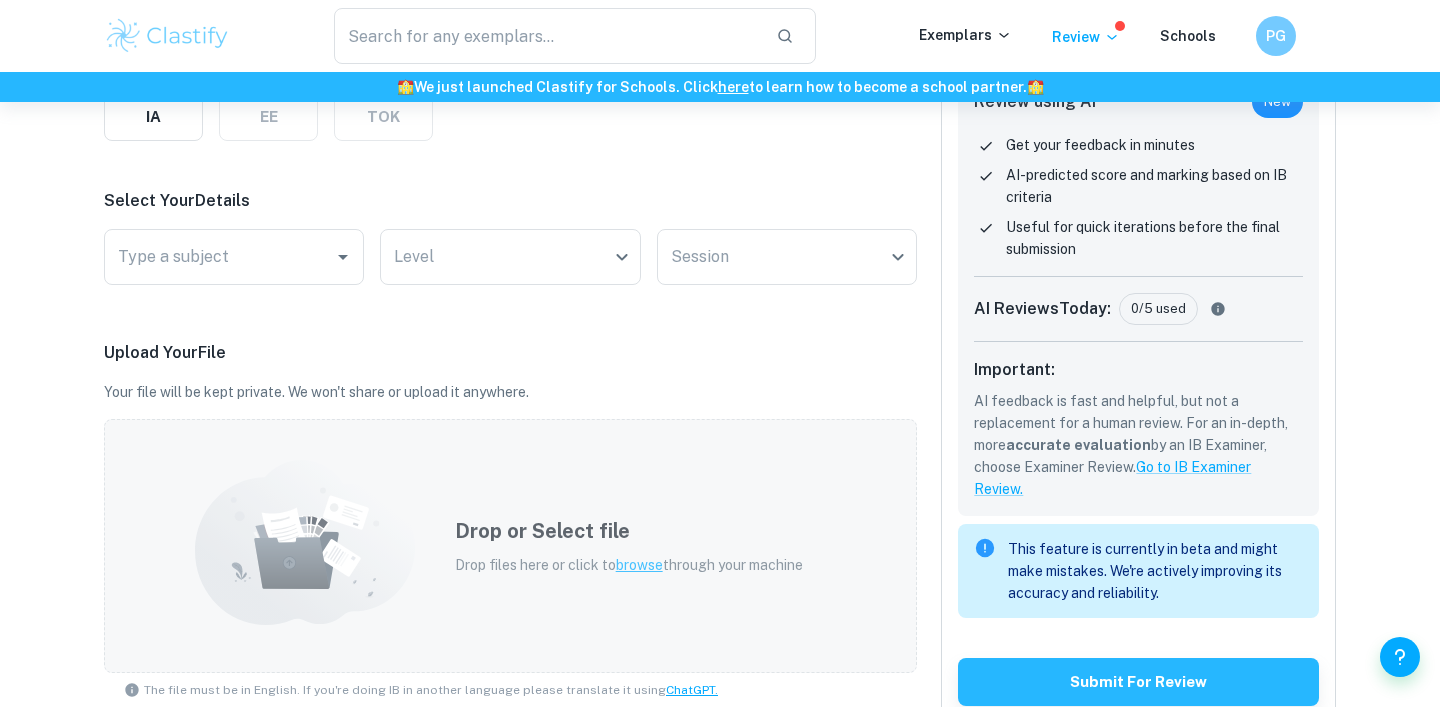 click on "Drop or Select file" at bounding box center (629, 531) 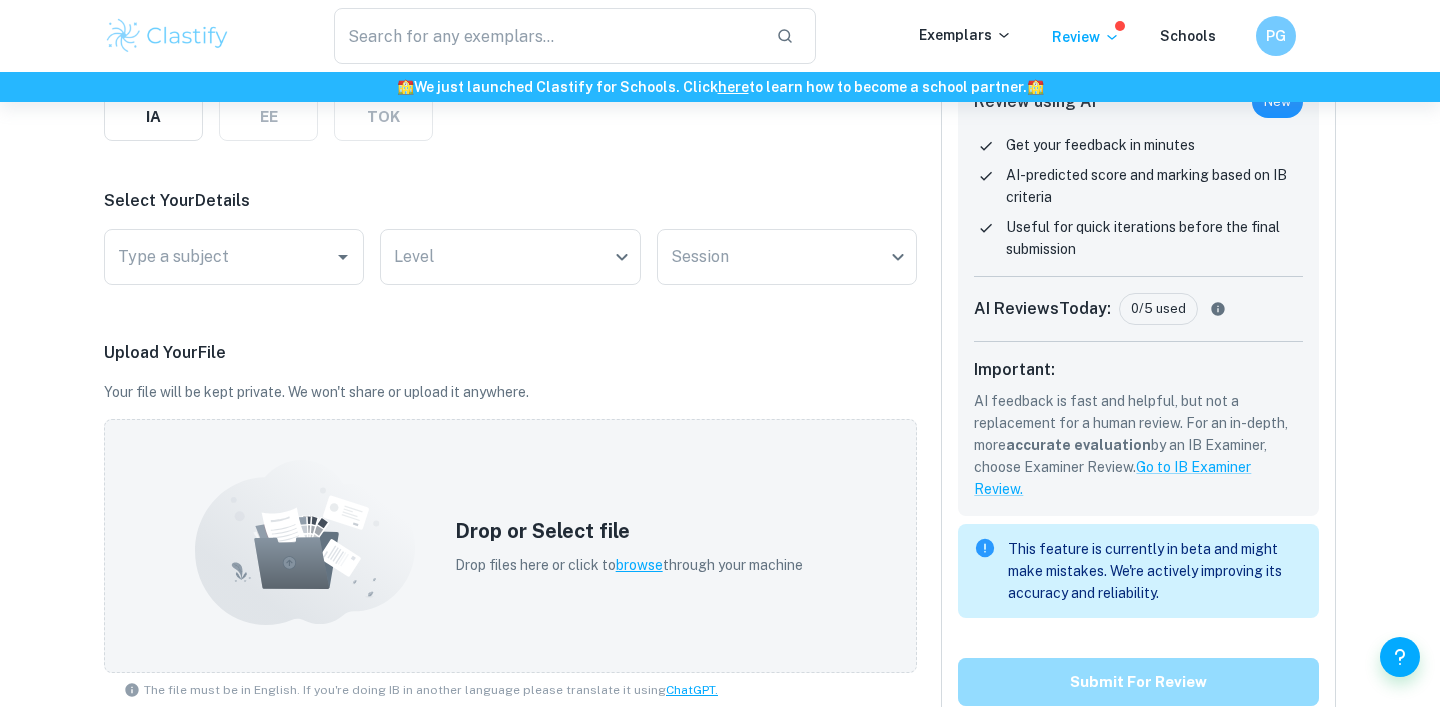 click on "Submit for review" at bounding box center (1138, 682) 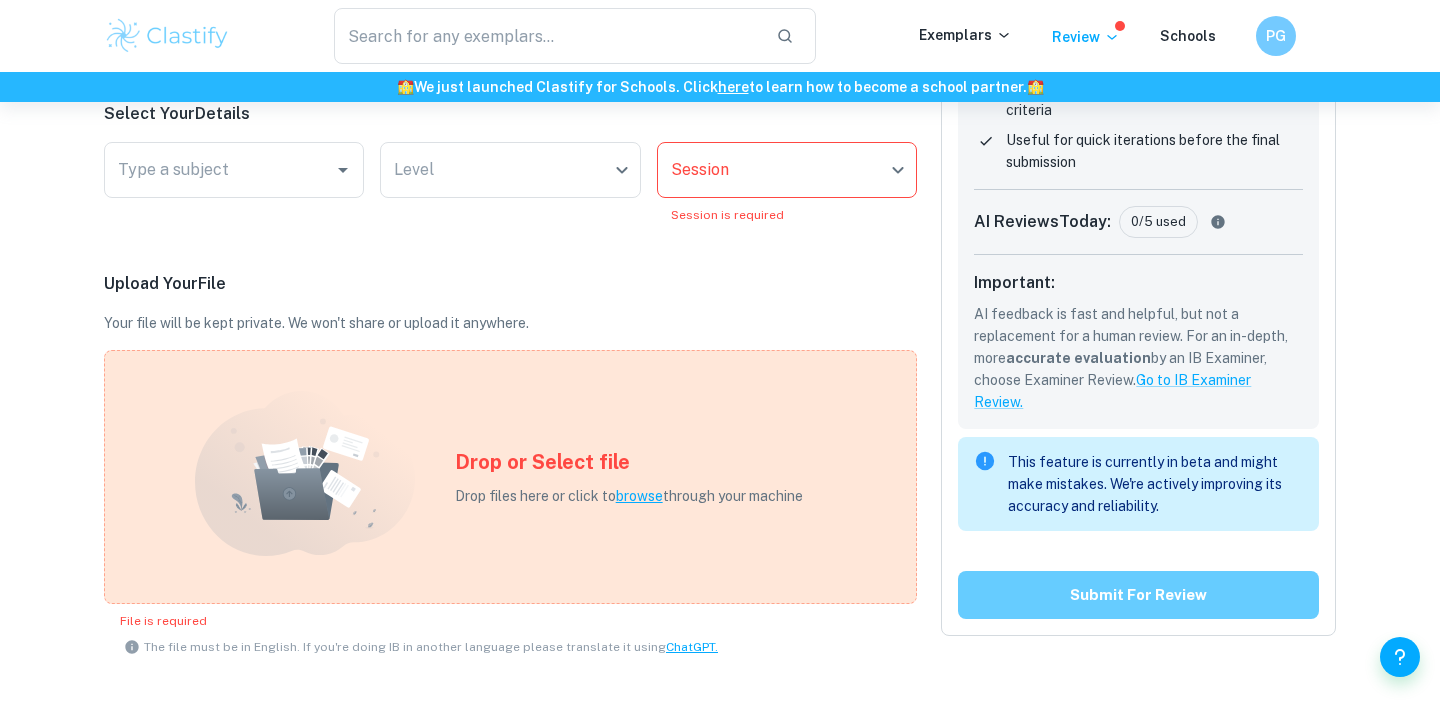 scroll, scrollTop: 443, scrollLeft: 0, axis: vertical 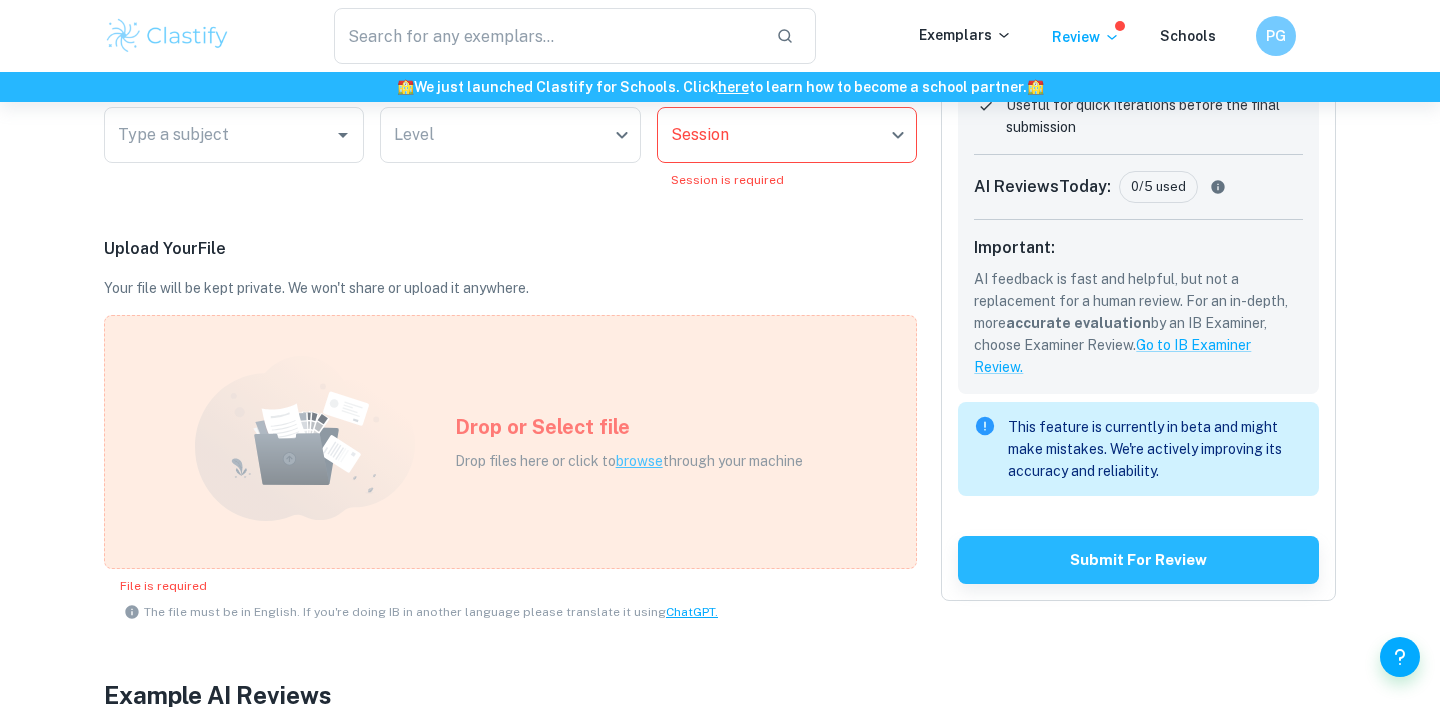 click on "Drop or Select file" at bounding box center [629, 427] 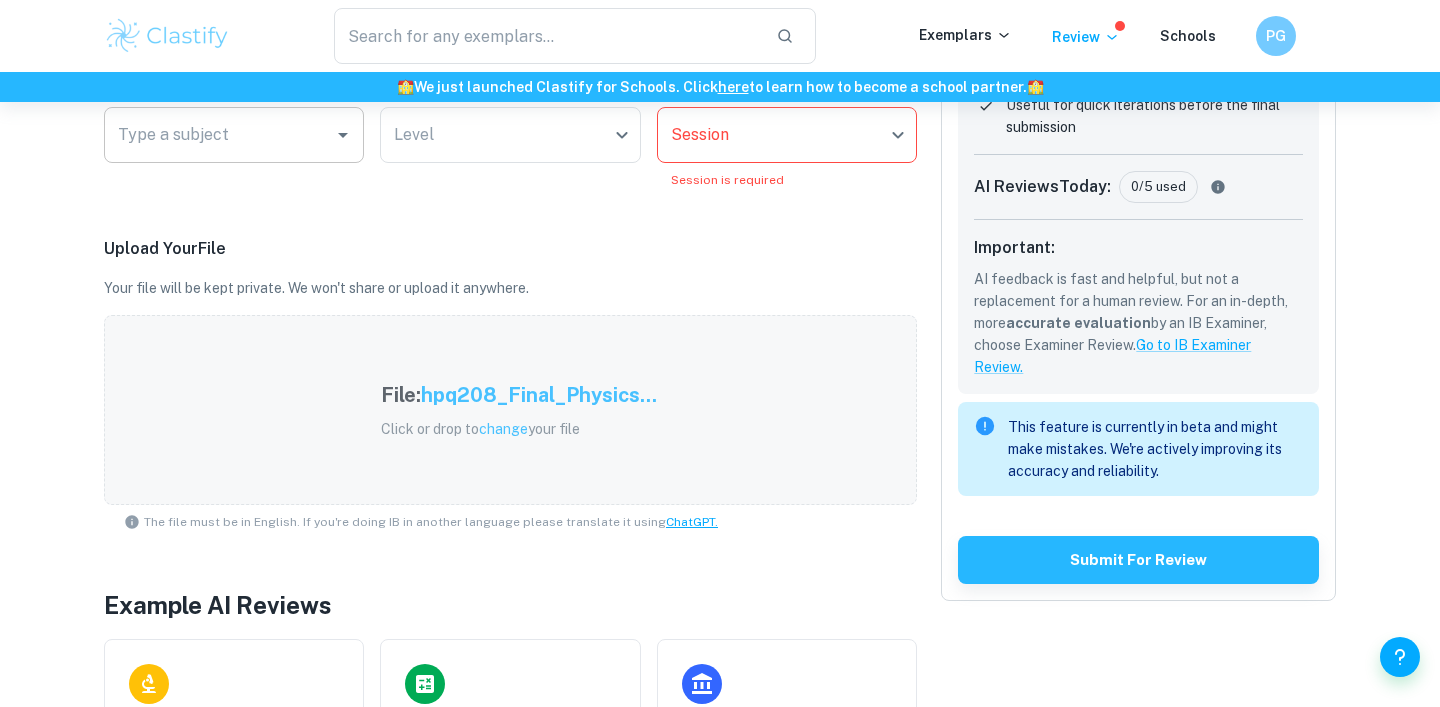 click on "Type a subject" at bounding box center [219, 135] 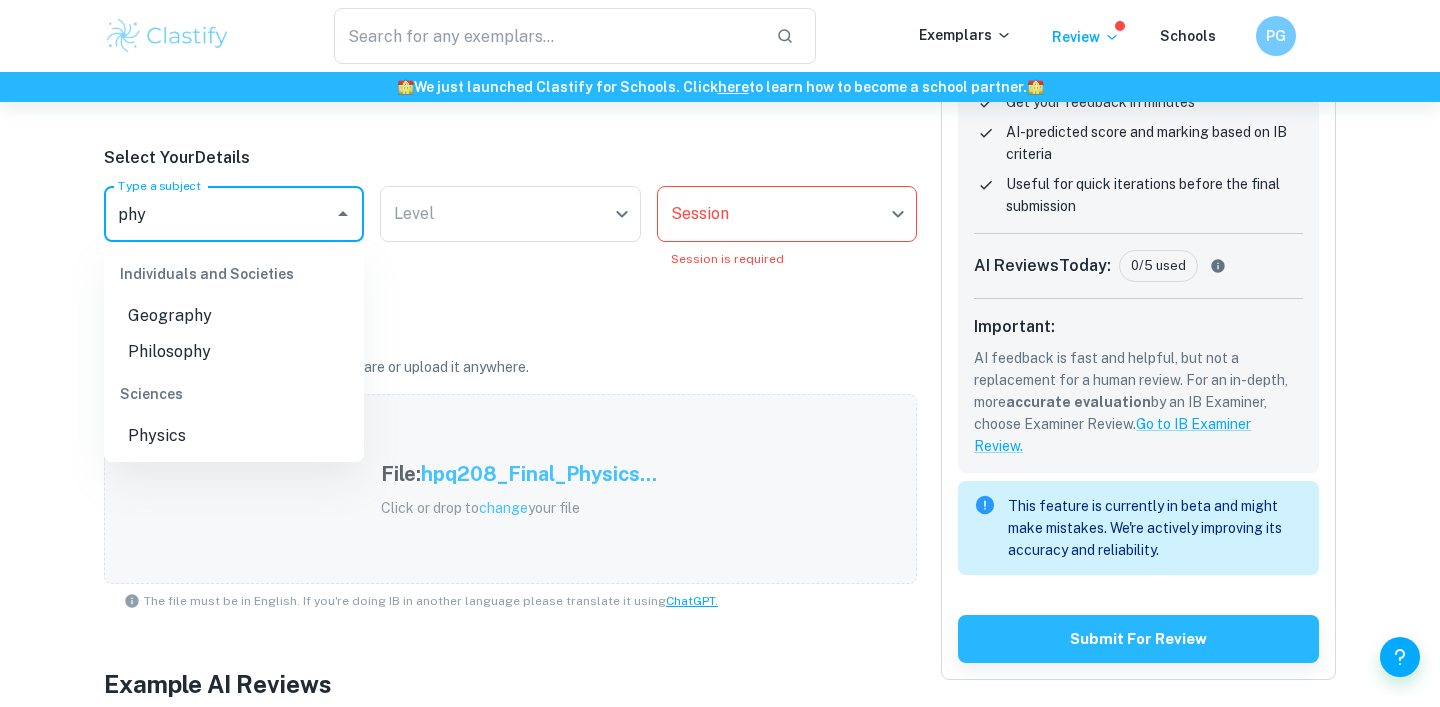 scroll, scrollTop: 330, scrollLeft: 0, axis: vertical 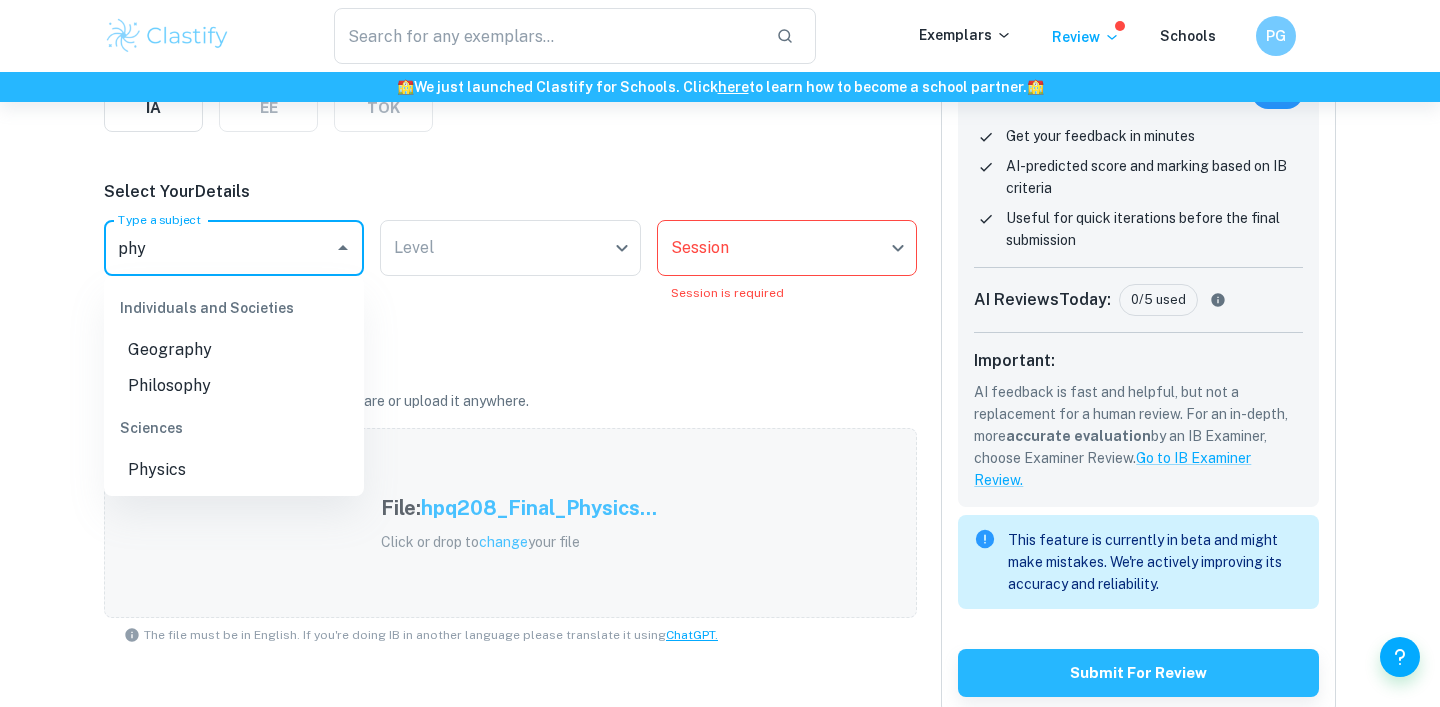 drag, startPoint x: 265, startPoint y: 458, endPoint x: 290, endPoint y: 444, distance: 28.653097 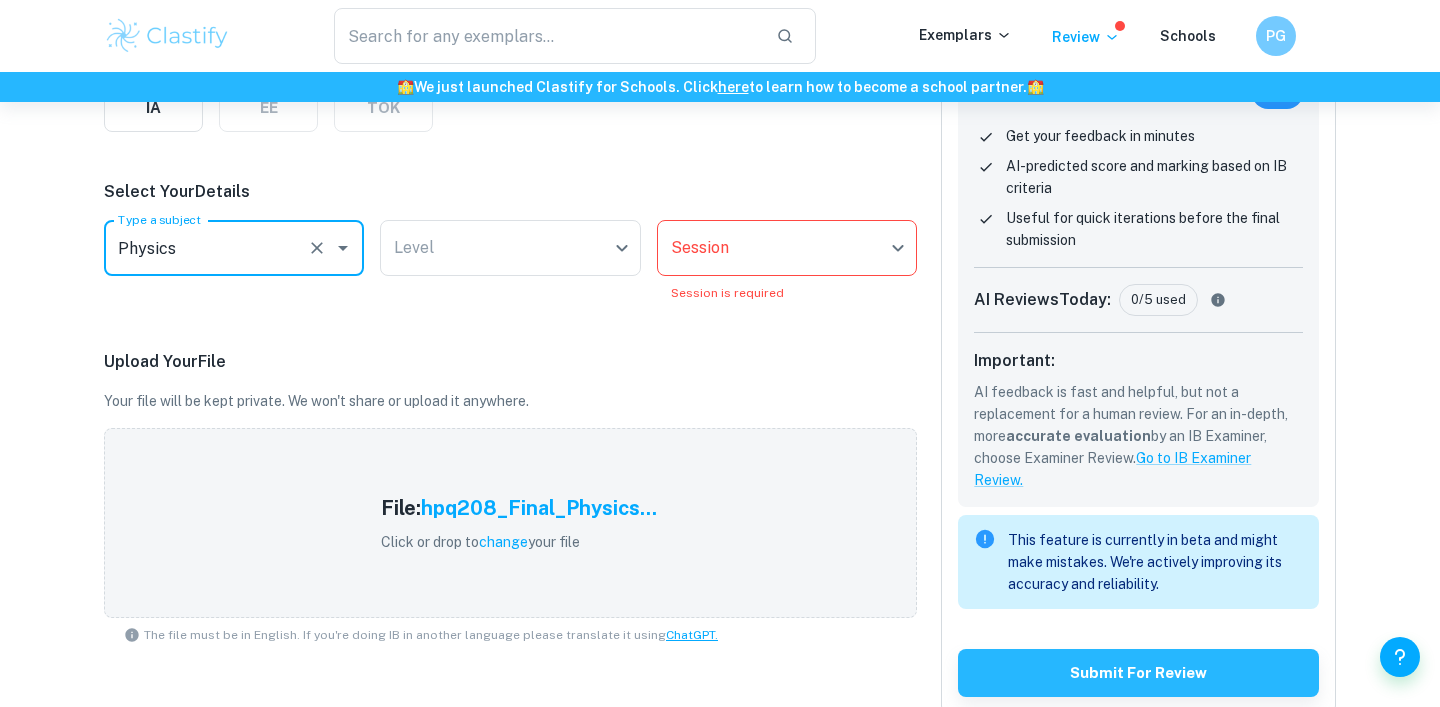 type on "Physics" 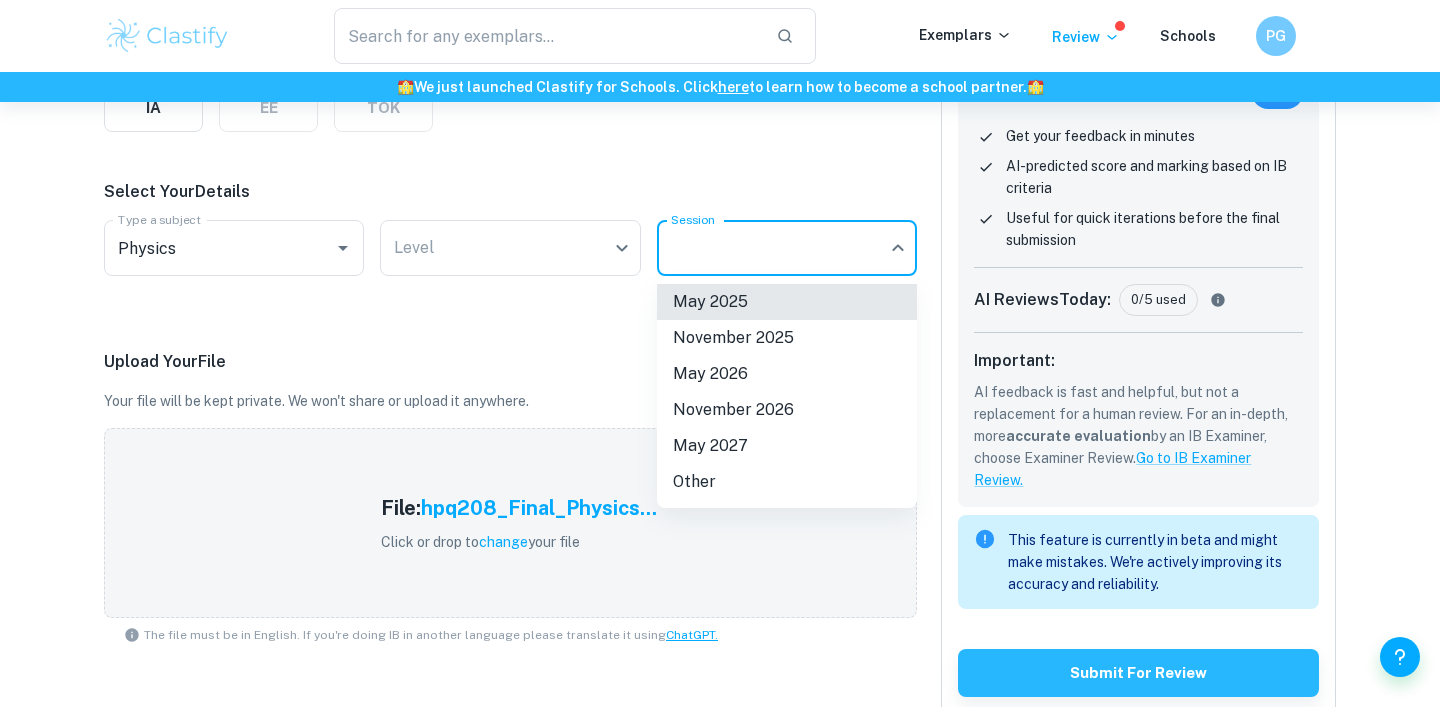 click at bounding box center (720, 353) 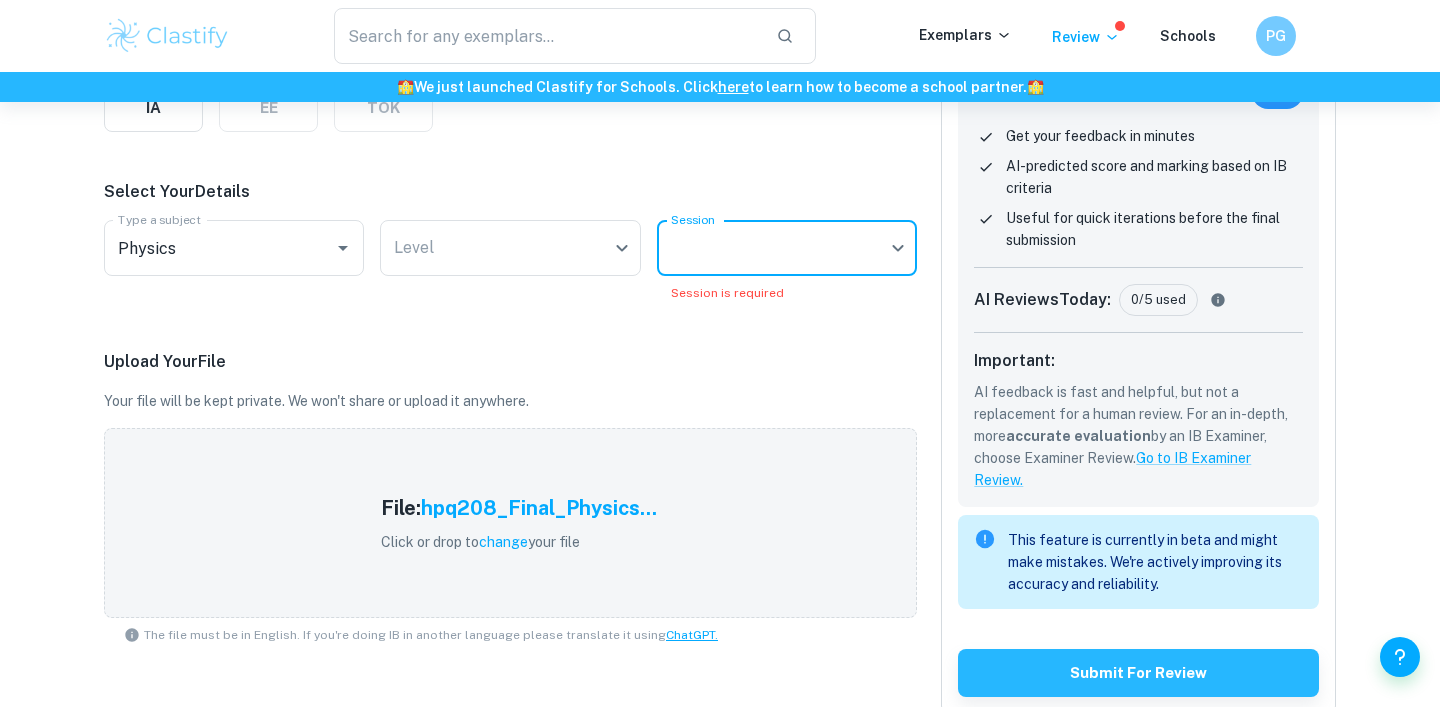 click on "Select Your   Details Type a subject Physics Type a subject Level ​ Level Session ​ Session Session is required" at bounding box center [510, 241] 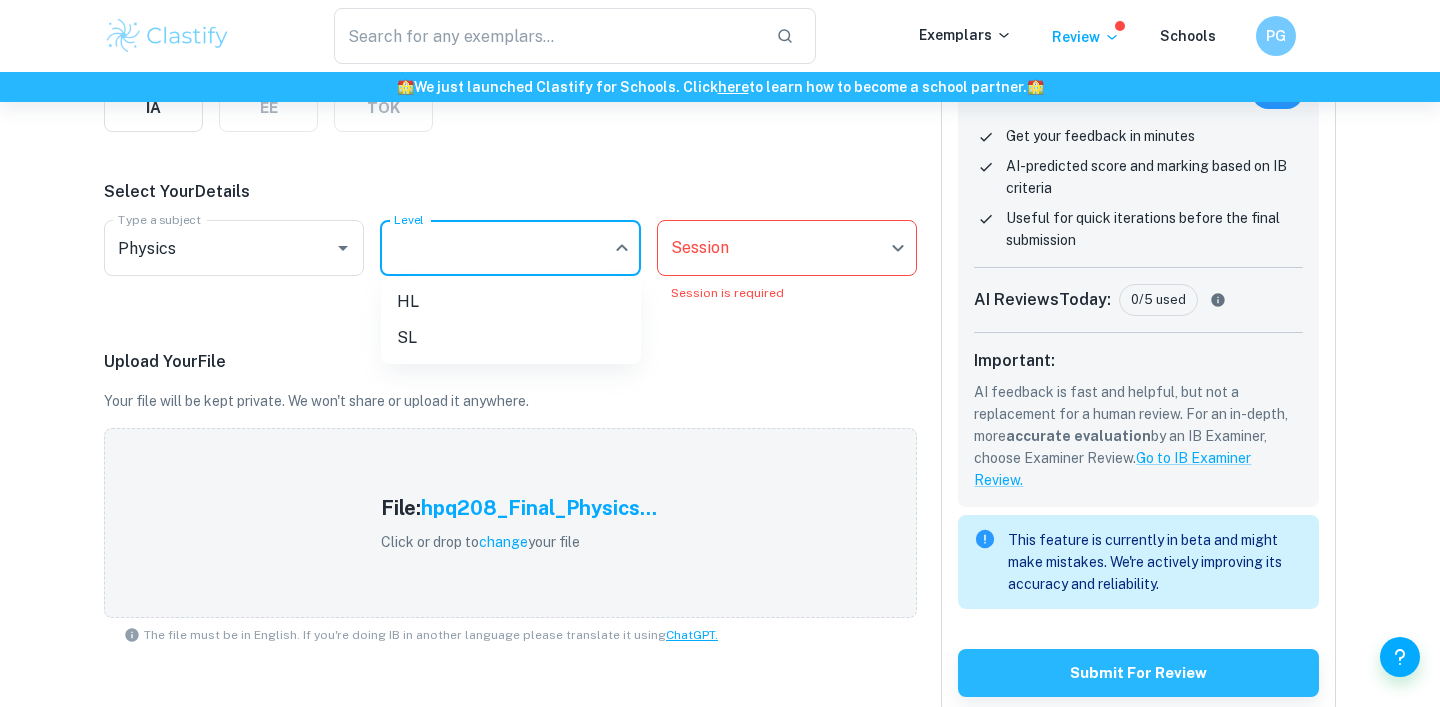 click on "We value your privacy We use cookies to enhance your browsing experience, serve personalised ads or content, and analyse our traffic. By clicking "Accept All", you consent to our use of cookies.   Cookie Policy Customise   Reject All   Accept All   Customise Consent Preferences   We use cookies to help you navigate efficiently and perform certain functions. You will find detailed information about all cookies under each consent category below. The cookies that are categorised as "Necessary" are stored on your browser as they are essential for enabling the basic functionalities of the site. ...  Show more For more information on how Google's third-party cookies operate and handle your data, see:   Google Privacy Policy Necessary Always Active Necessary cookies are required to enable the basic features of this site, such as providing secure log-in or adjusting your consent preferences. These cookies do not store any personally identifiable data. Functional Analytics Performance Advertisement Uncategorised" at bounding box center (720, 125) 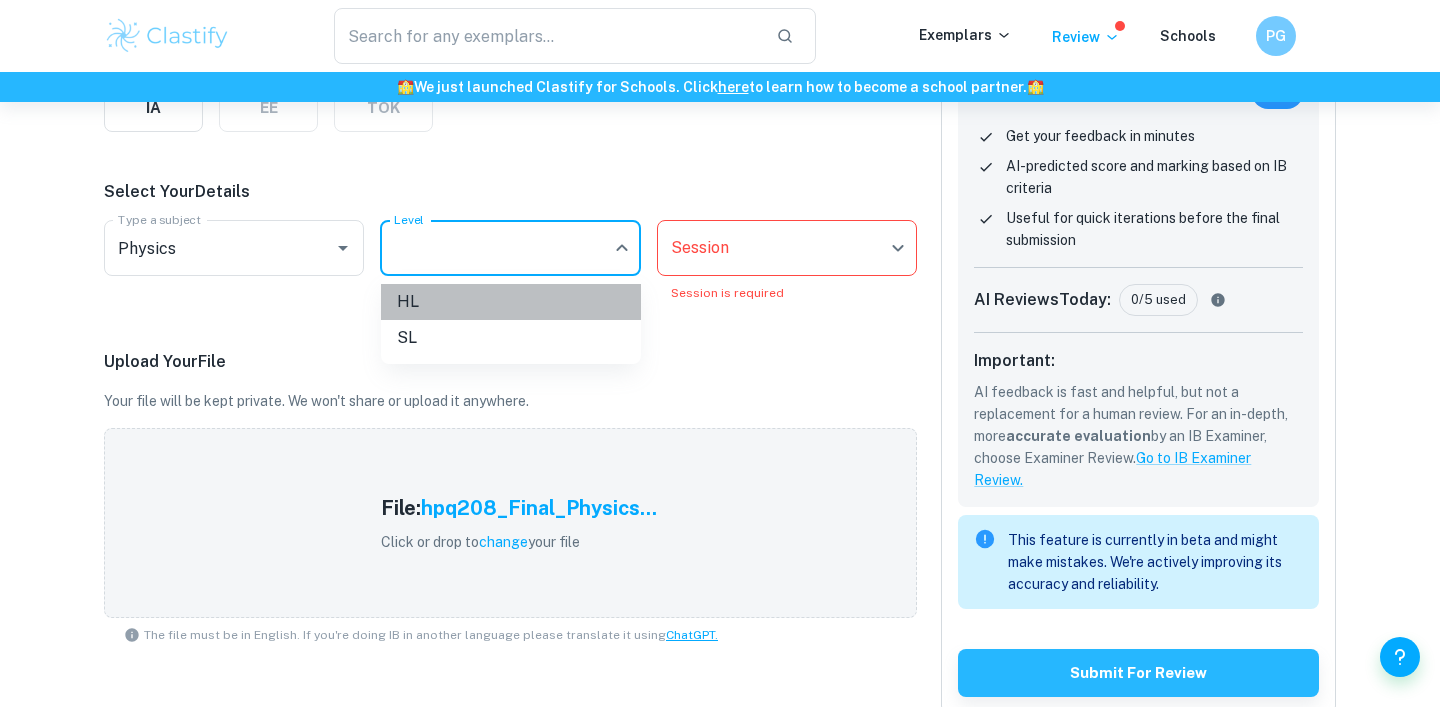 click on "HL" at bounding box center (511, 302) 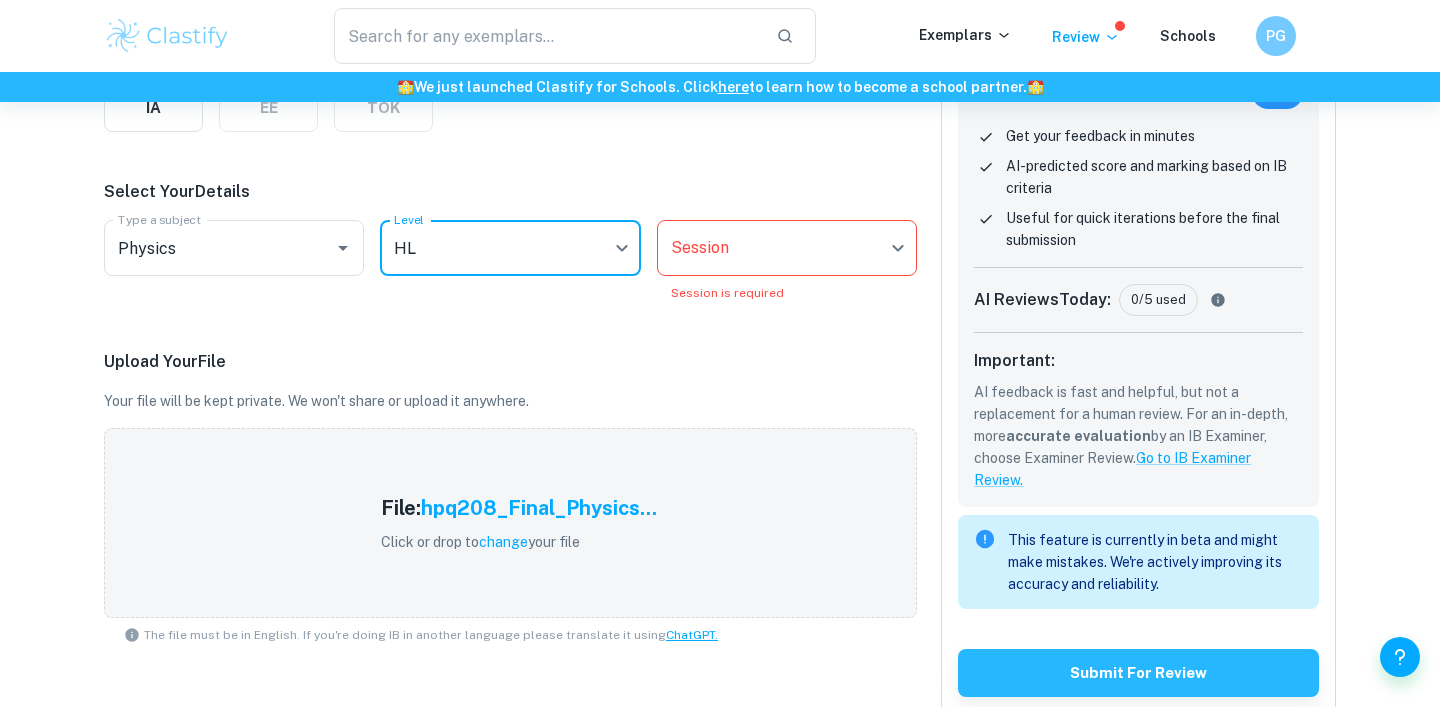 click on "We value your privacy We use cookies to enhance your browsing experience, serve personalised ads or content, and analyse our traffic. By clicking "Accept All", you consent to our use of cookies.   Cookie Policy Customise   Reject All   Accept All   Customise Consent Preferences   We use cookies to help you navigate efficiently and perform certain functions. You will find detailed information about all cookies under each consent category below. The cookies that are categorised as "Necessary" are stored on your browser as they are essential for enabling the basic functionalities of the site. ...  Show more For more information on how Google's third-party cookies operate and handle your data, see:   Google Privacy Policy Necessary Always Active Necessary cookies are required to enable the basic features of this site, such as providing secure log-in or adjusting your consent preferences. These cookies do not store any personally identifiable data. Functional Analytics Performance Advertisement Uncategorised" at bounding box center [720, 125] 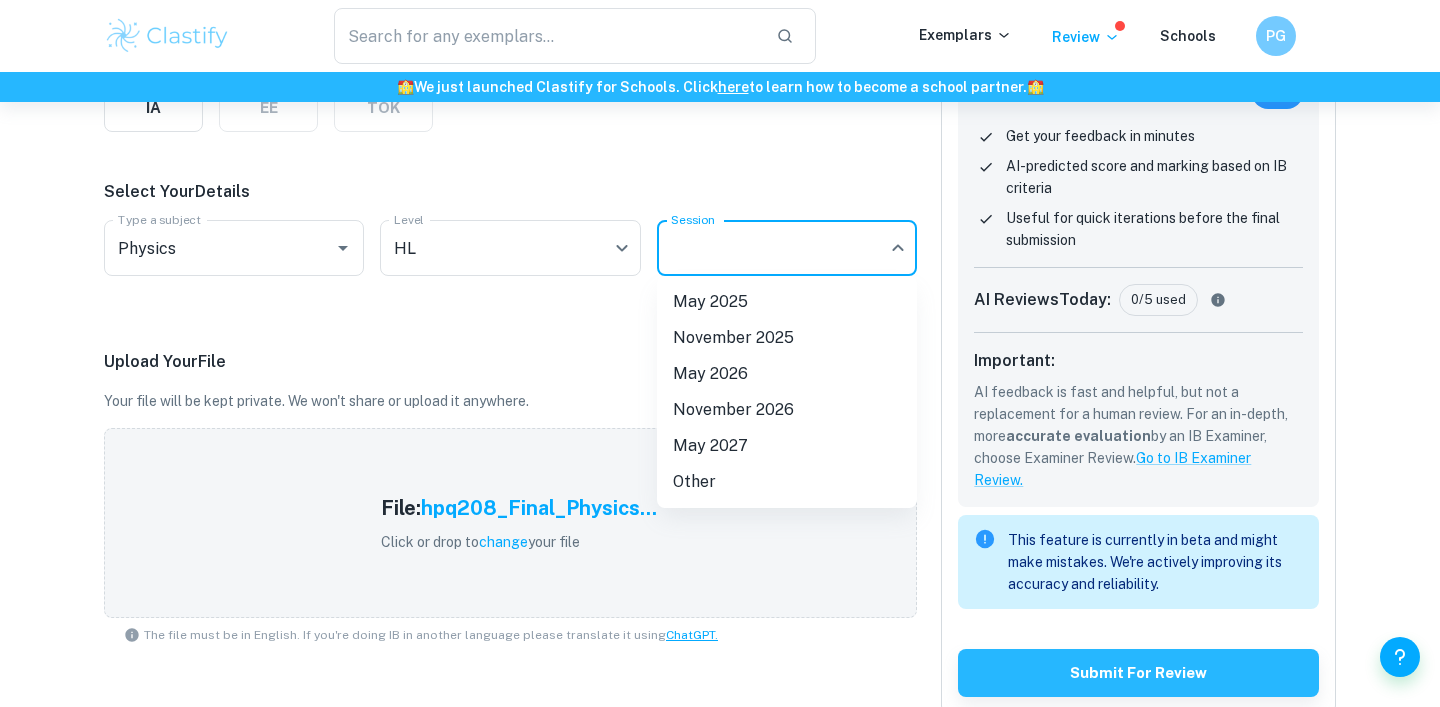 click on "May 2026" at bounding box center [787, 374] 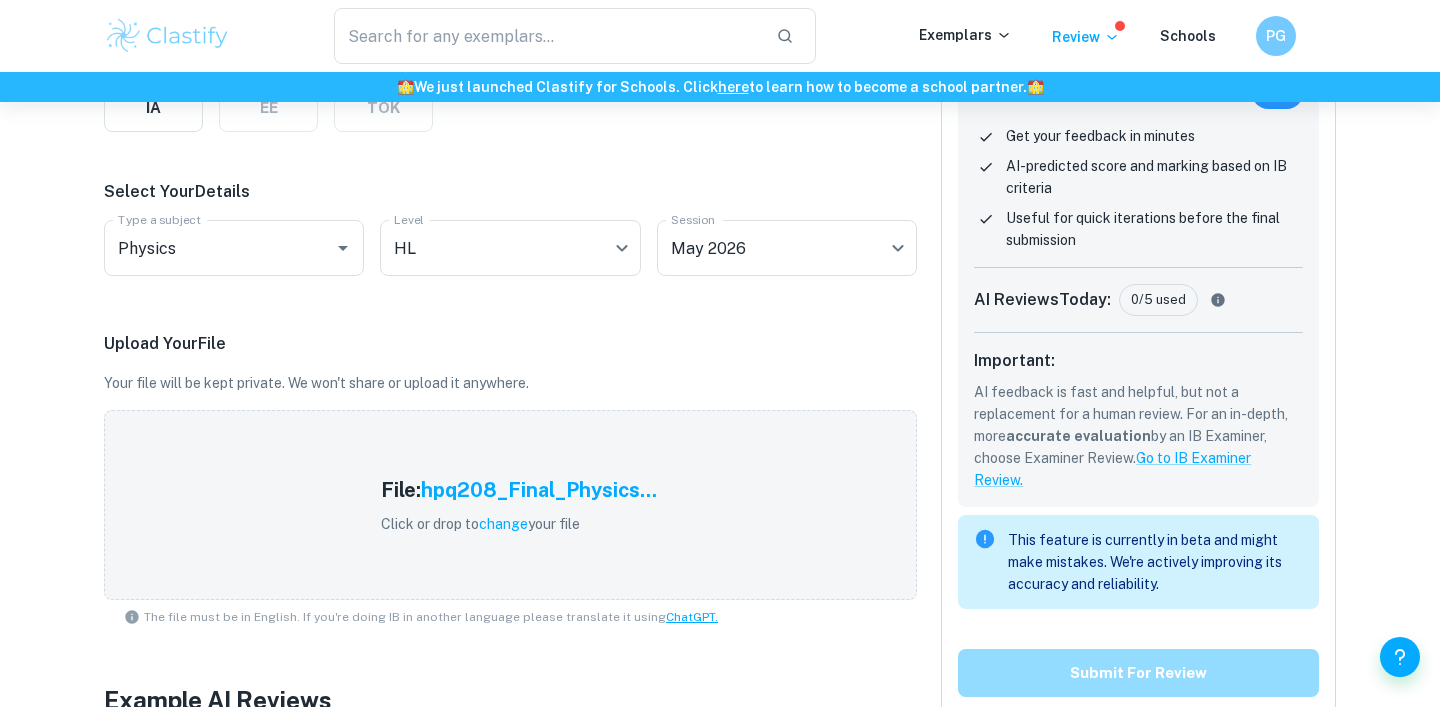 click on "Submit for review" at bounding box center (1138, 673) 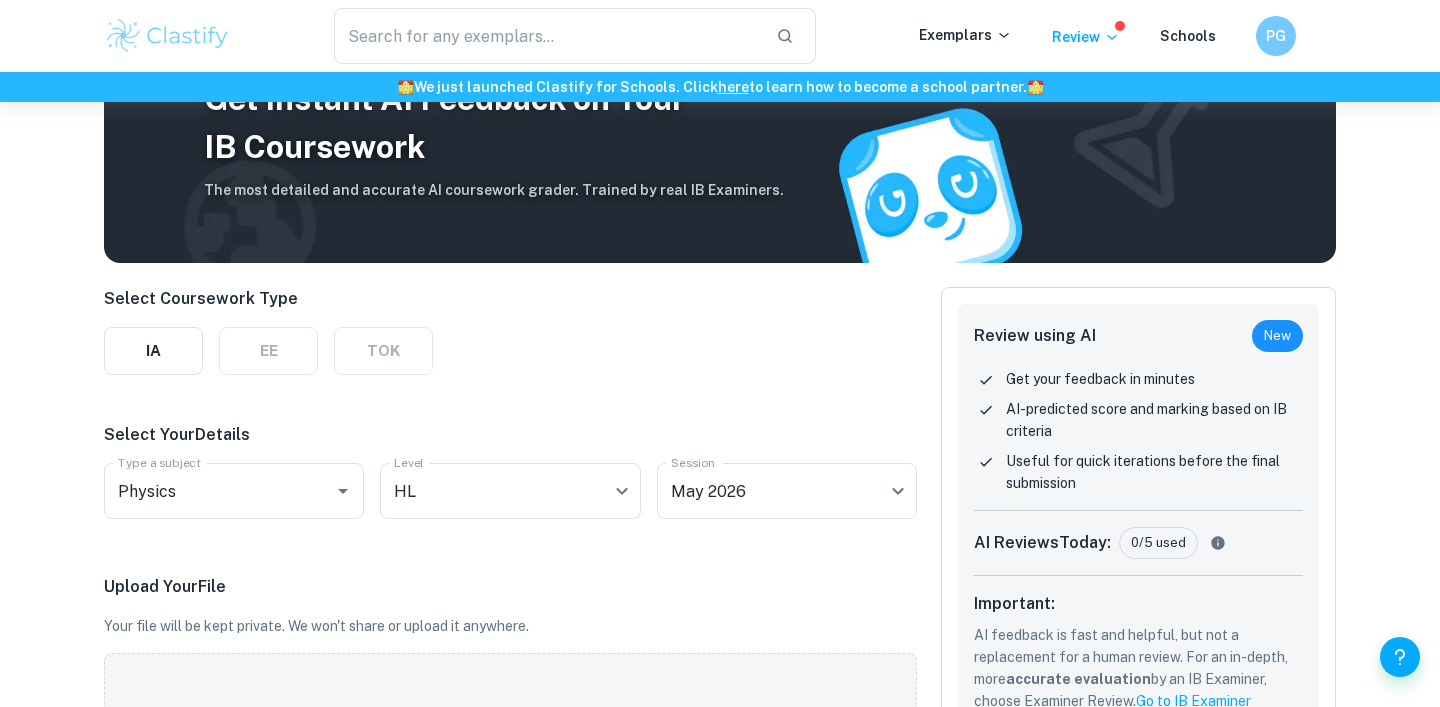 scroll, scrollTop: 0, scrollLeft: 0, axis: both 